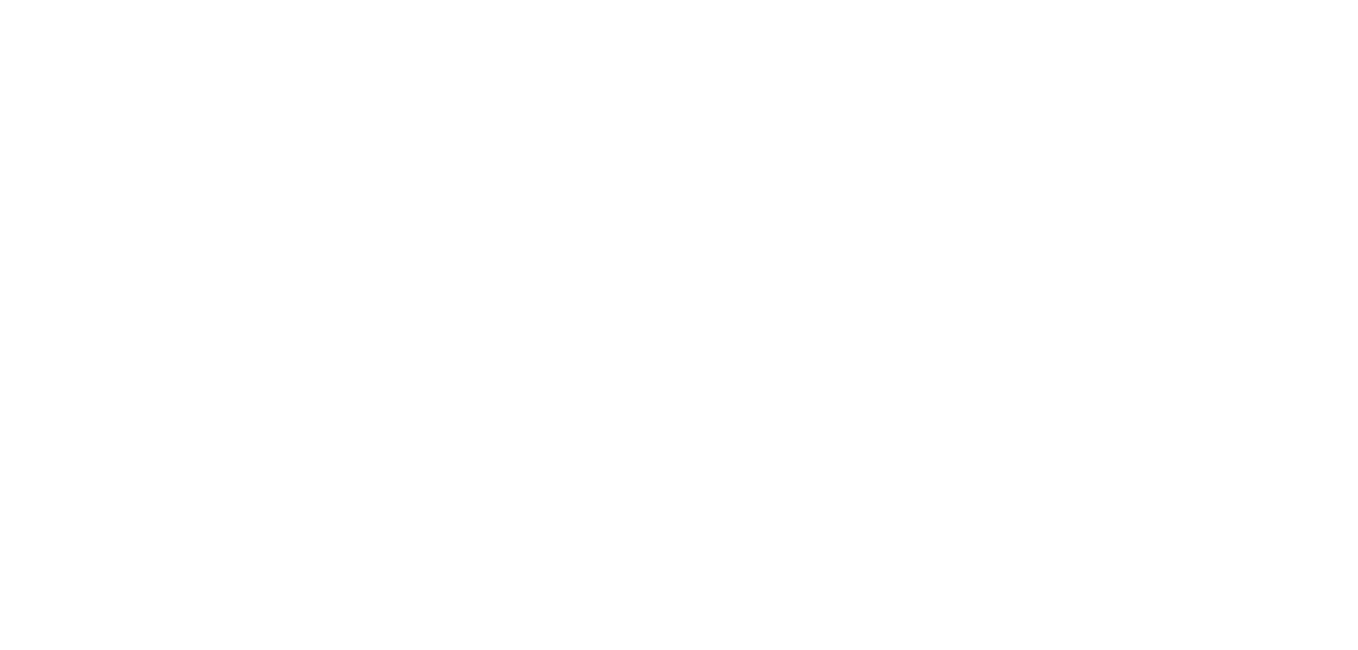 scroll, scrollTop: 0, scrollLeft: 0, axis: both 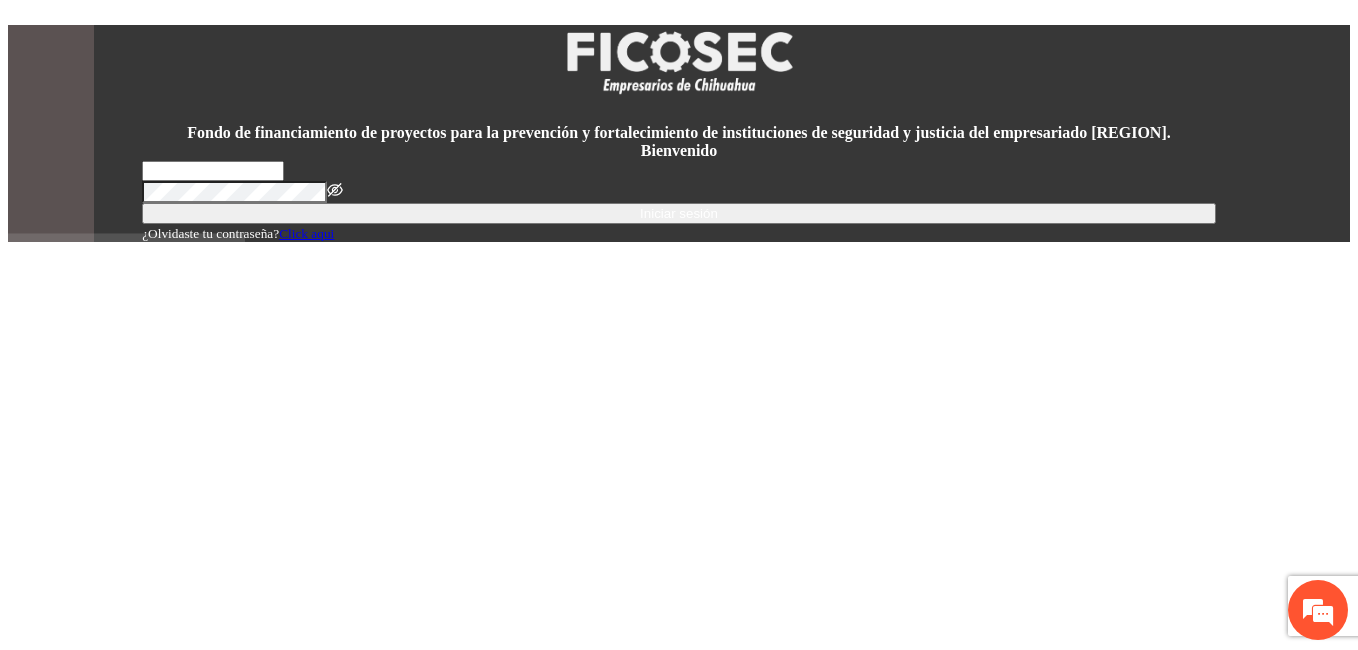 type on "**********" 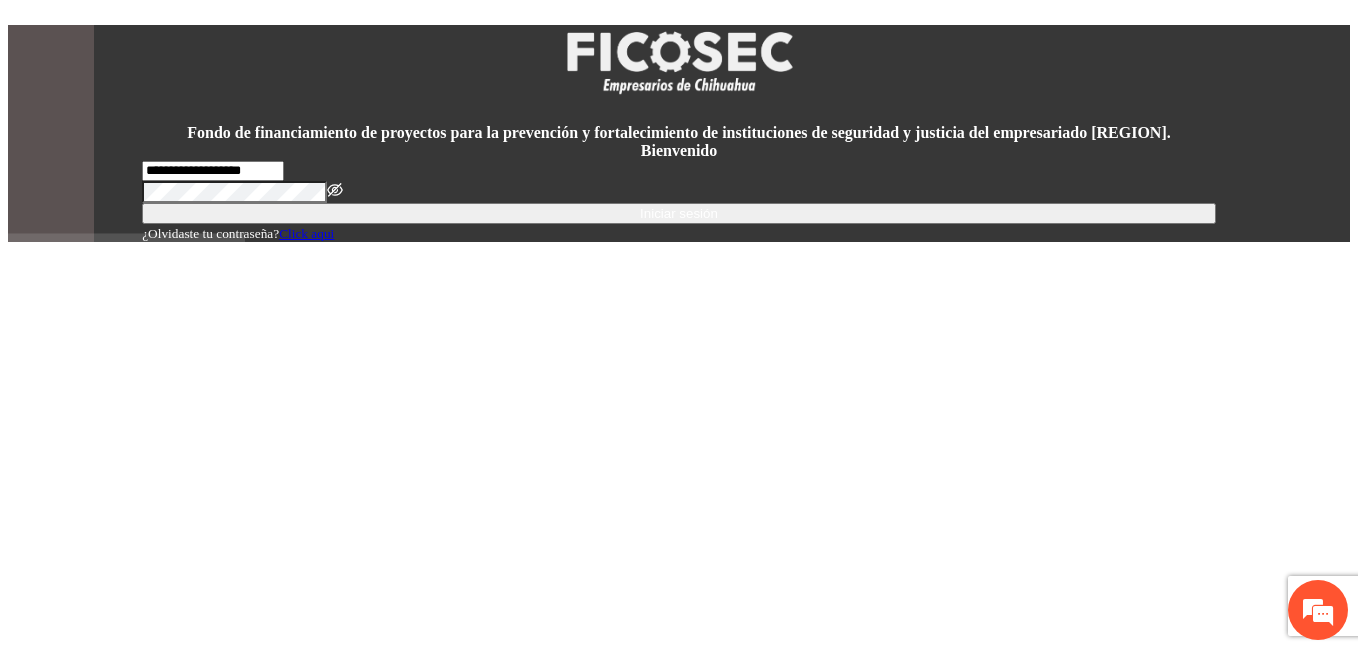 click on "Iniciar sesión" at bounding box center (679, 213) 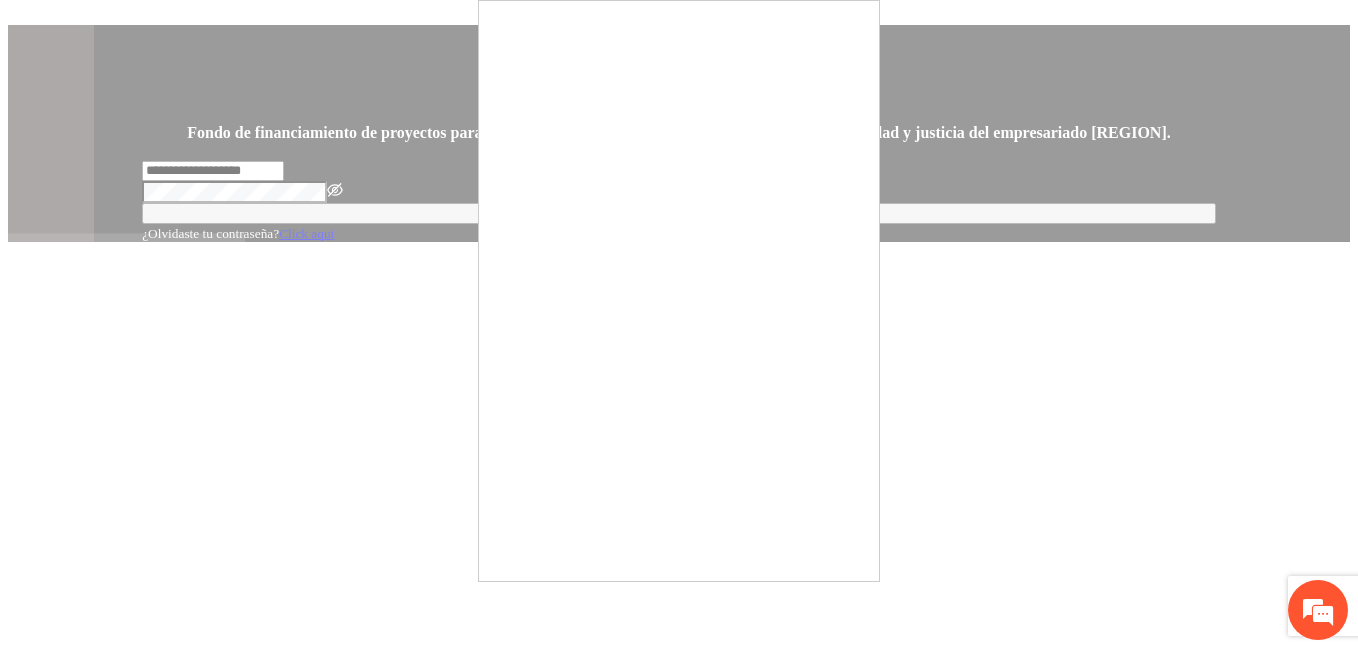 scroll, scrollTop: 0, scrollLeft: 0, axis: both 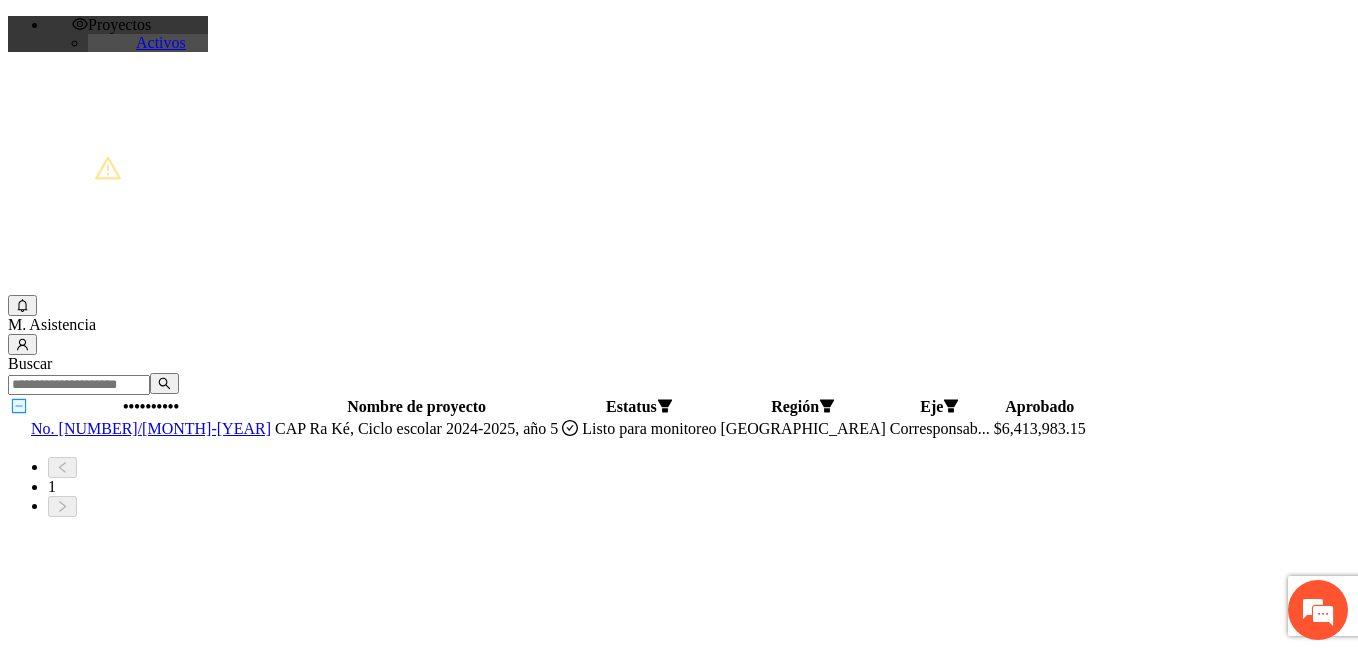 click on "No. [NUMBER]/[MONTH]-[YEAR]" at bounding box center [151, 428] 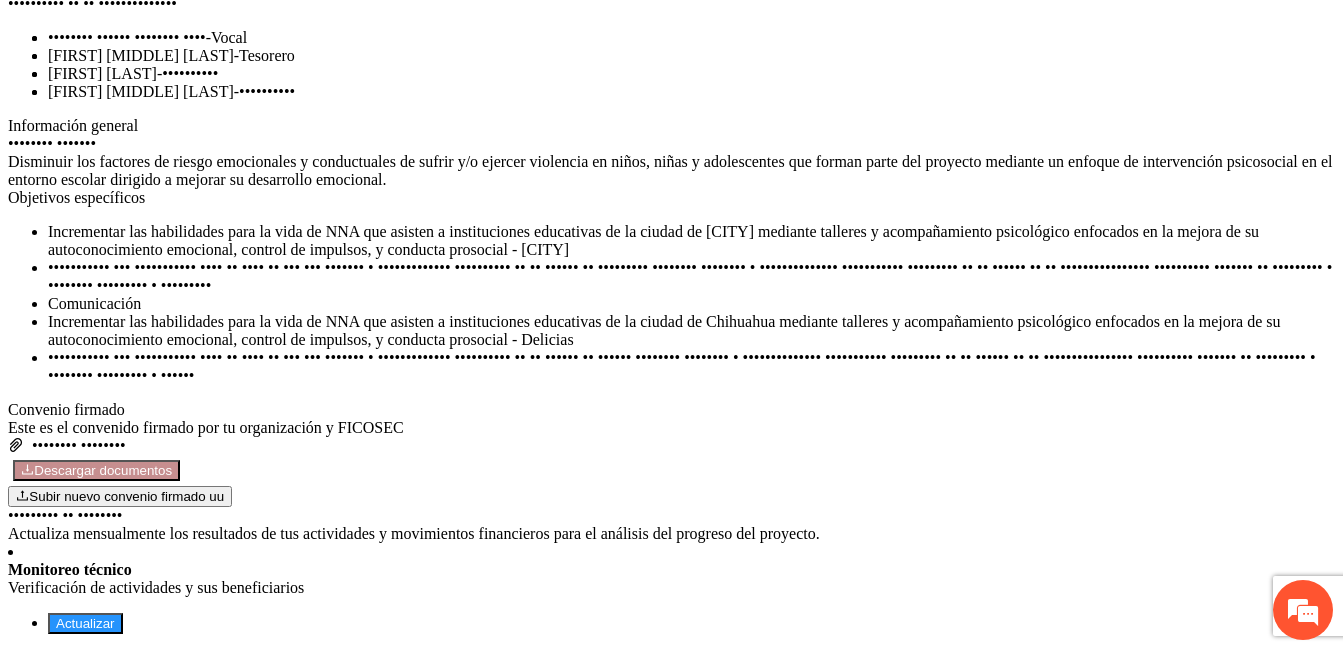 scroll, scrollTop: 1584, scrollLeft: 0, axis: vertical 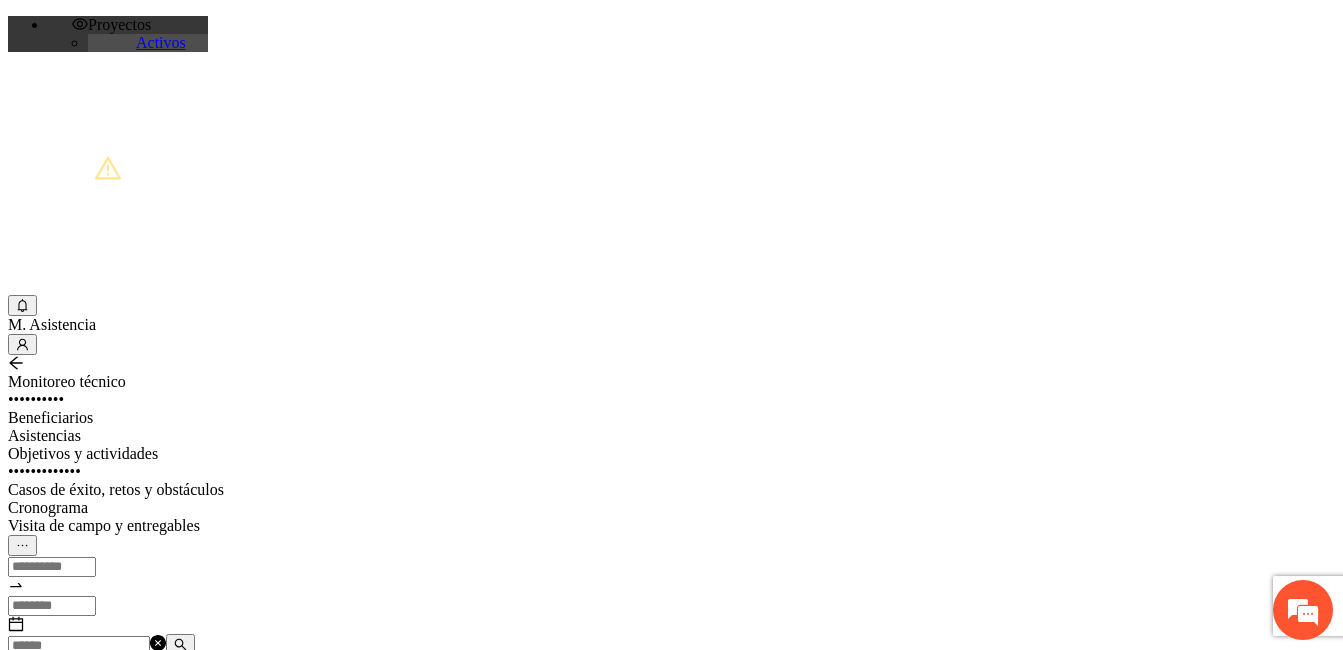 drag, startPoint x: 317, startPoint y: 234, endPoint x: 299, endPoint y: 240, distance: 18.973665 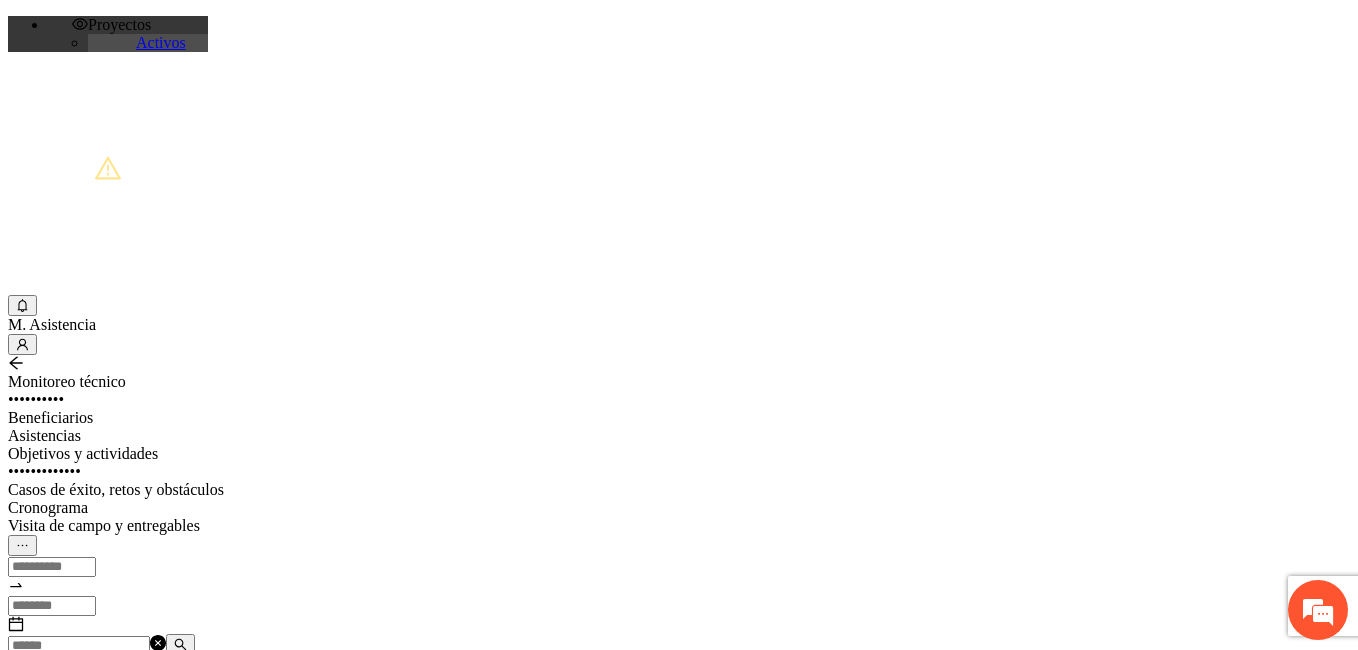 click at bounding box center [87, 643] 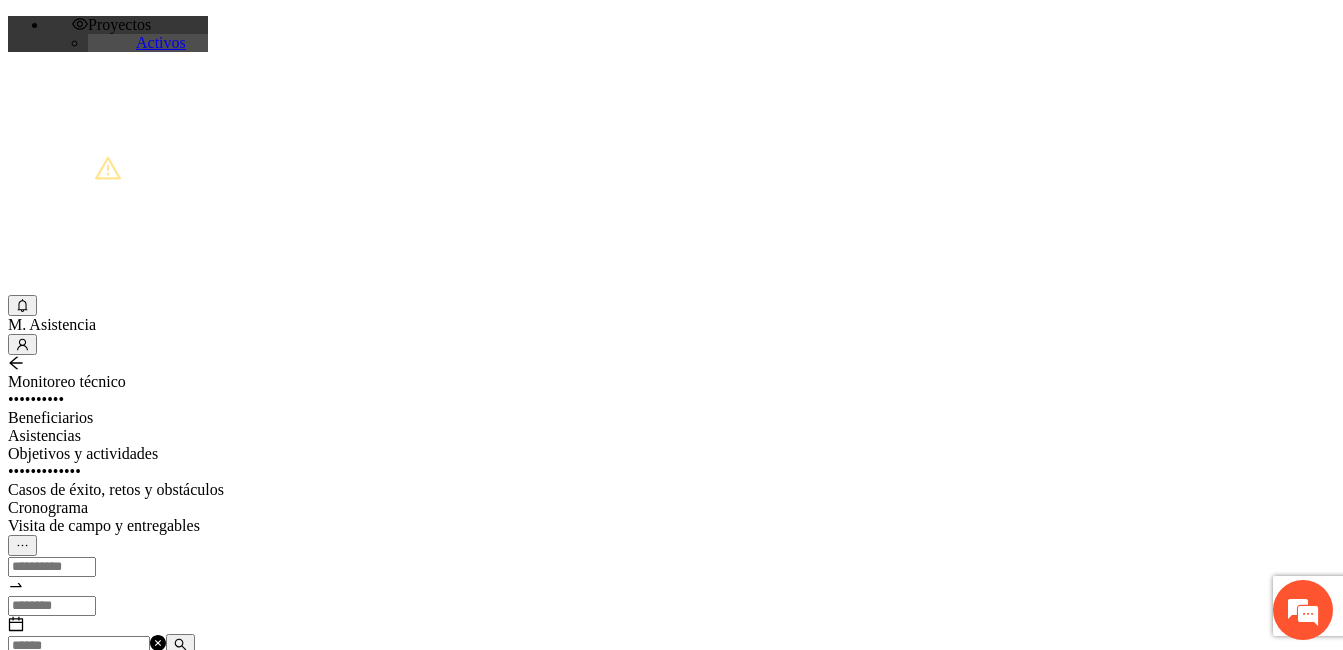 click at bounding box center (79, 646) 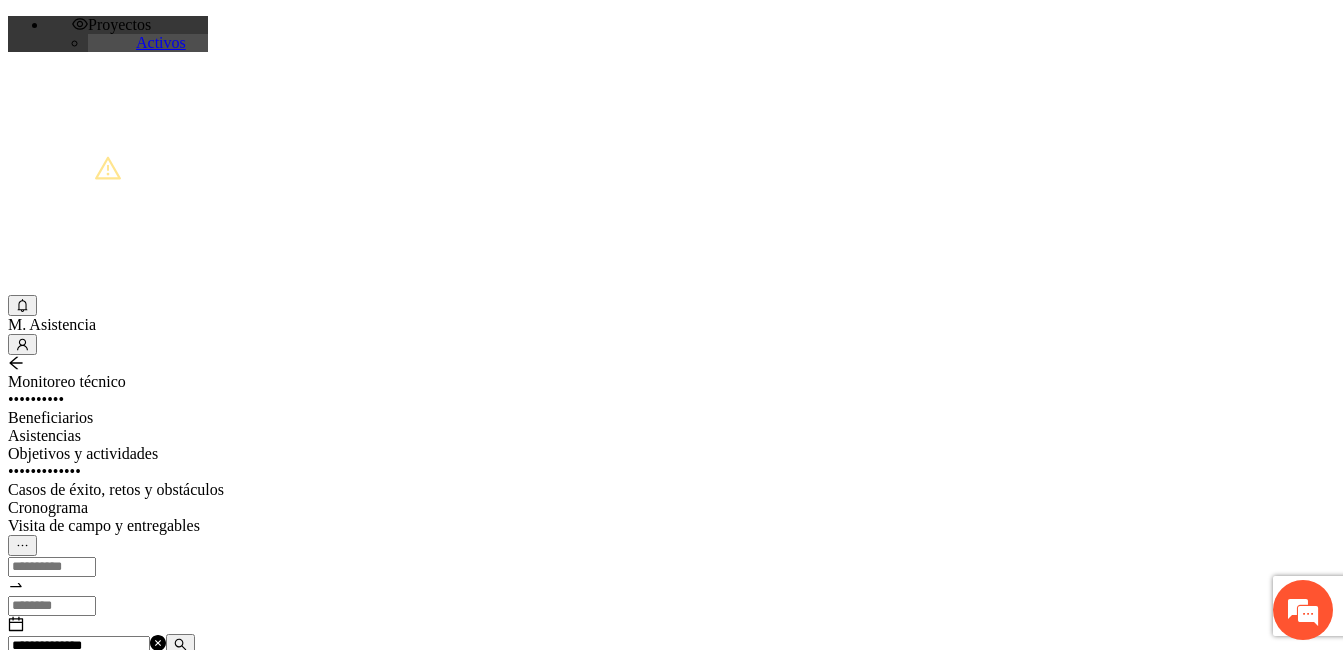 click on "A1.1 Impartición de talleres de habilidades para la vida-Chihuahua" at bounding box center [128, 700] 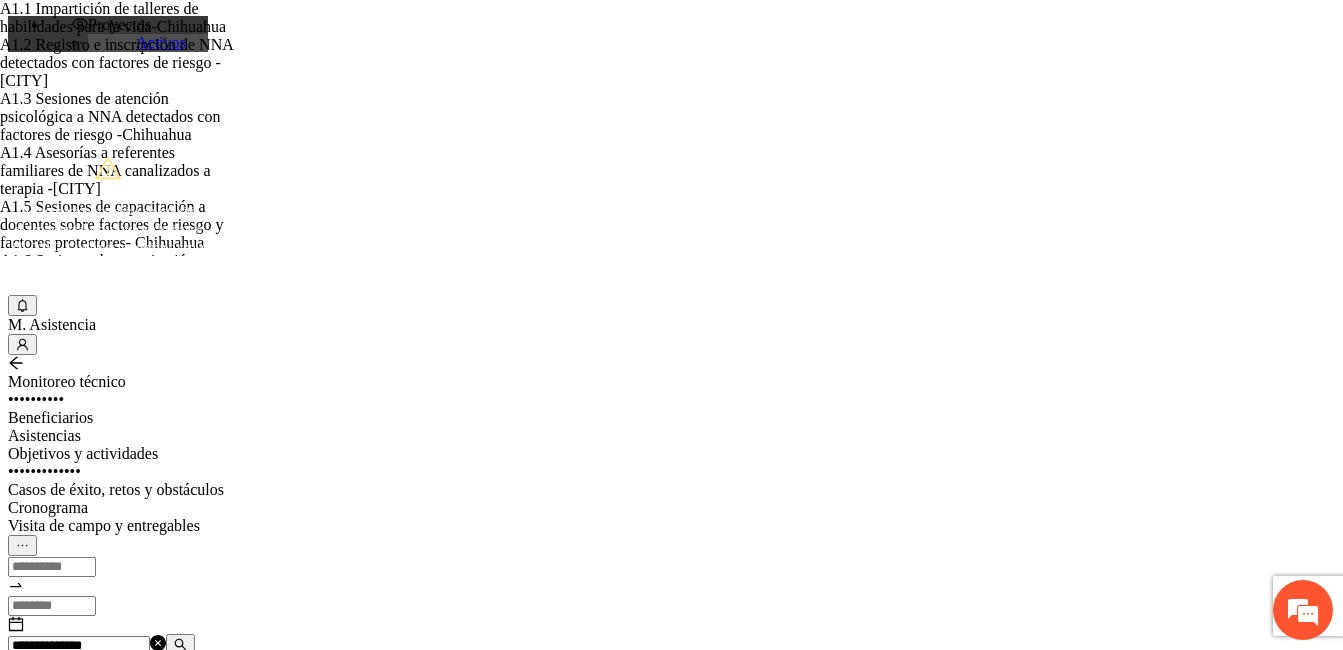 type on "***" 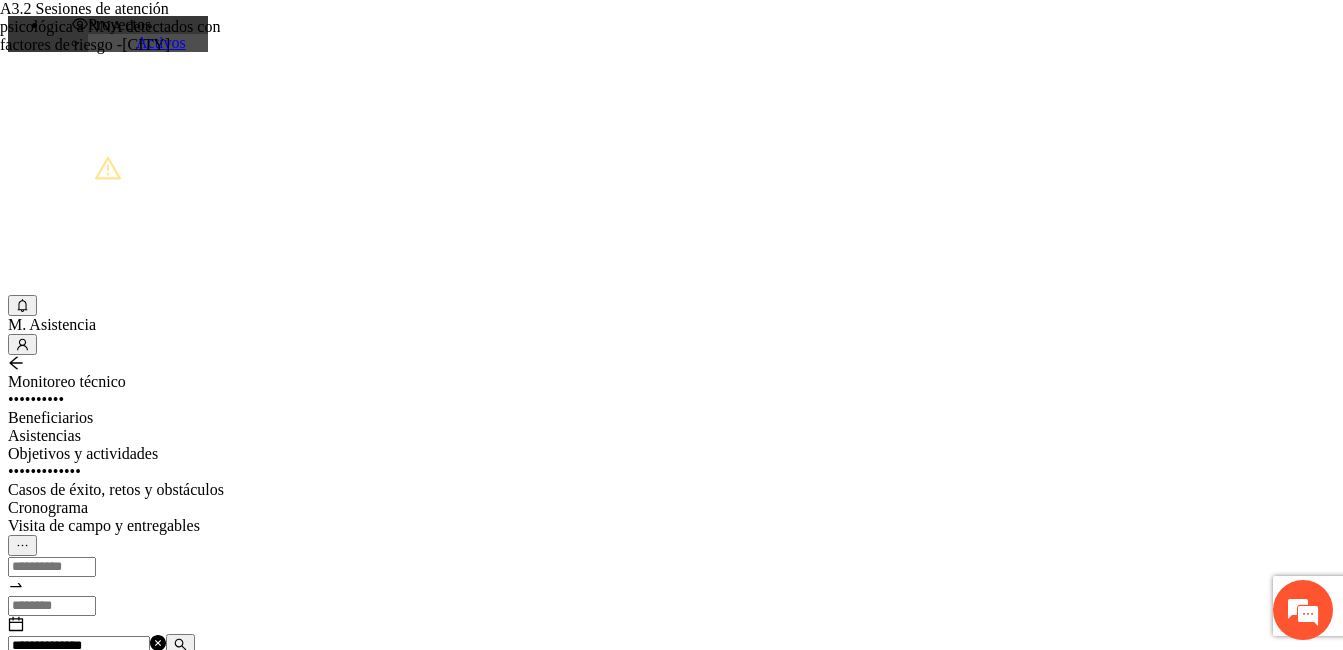 click at bounding box center (180, 644) 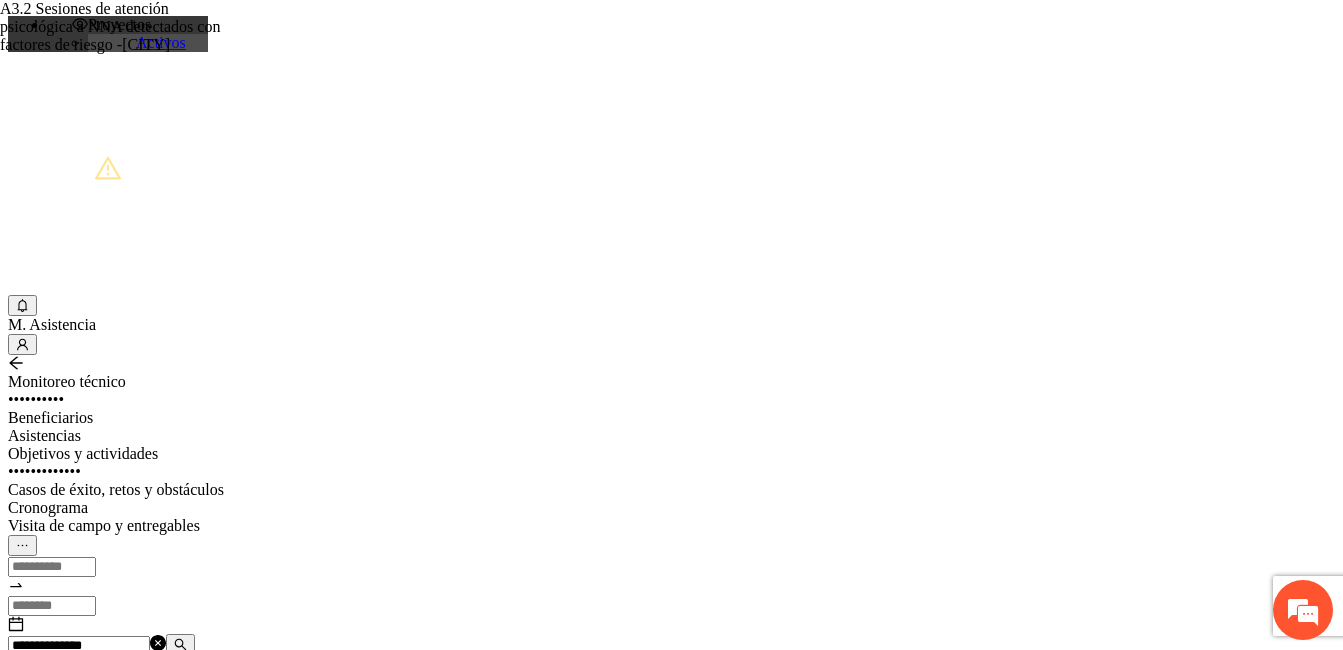 scroll, scrollTop: 0, scrollLeft: 2797, axis: horizontal 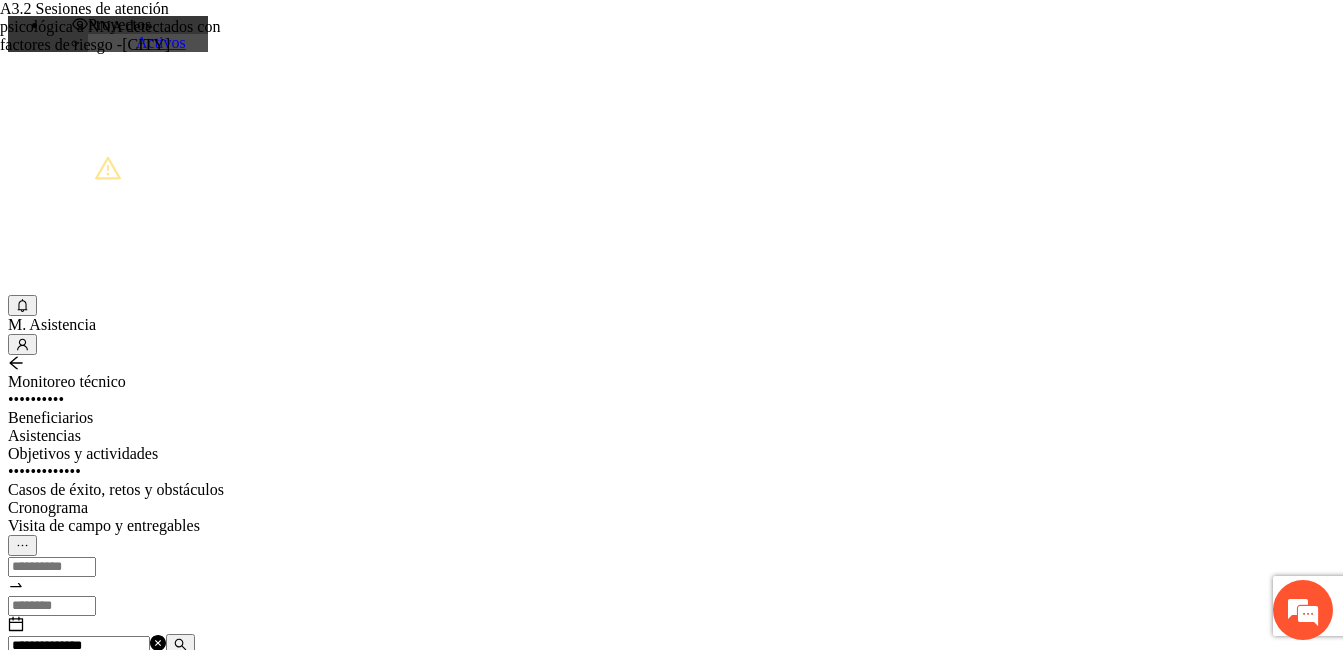 click on "**********" at bounding box center (671, 561) 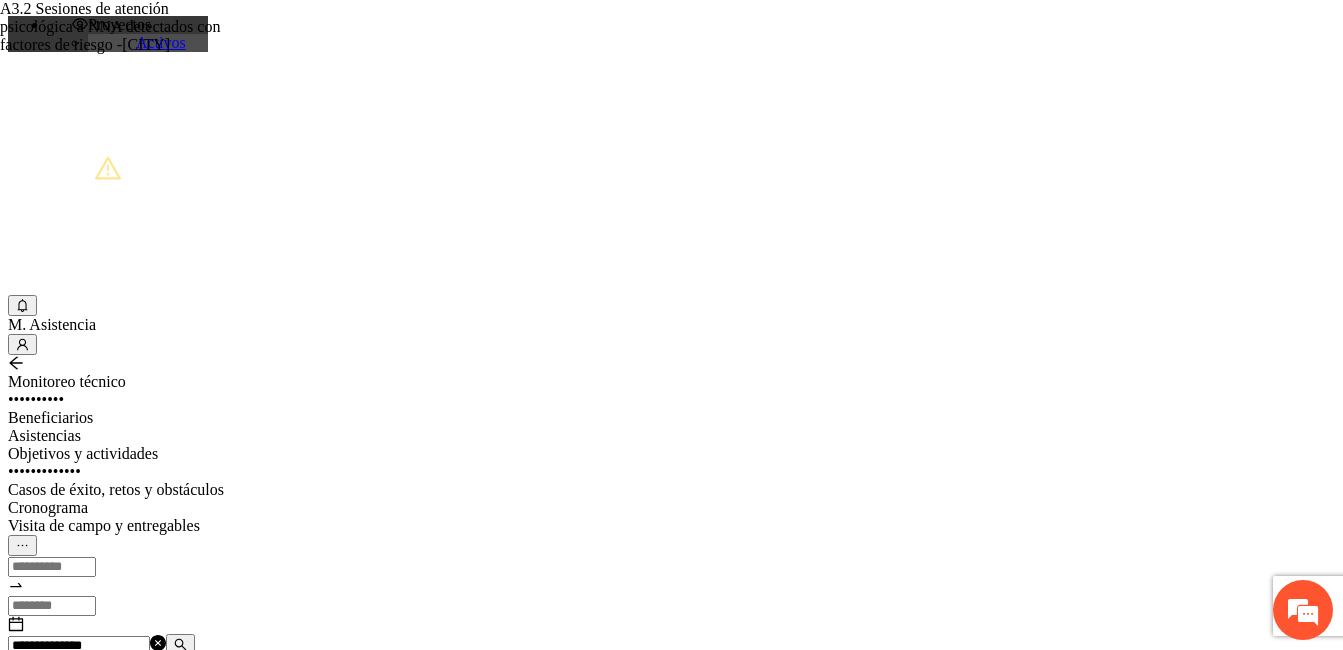 paste on "••" 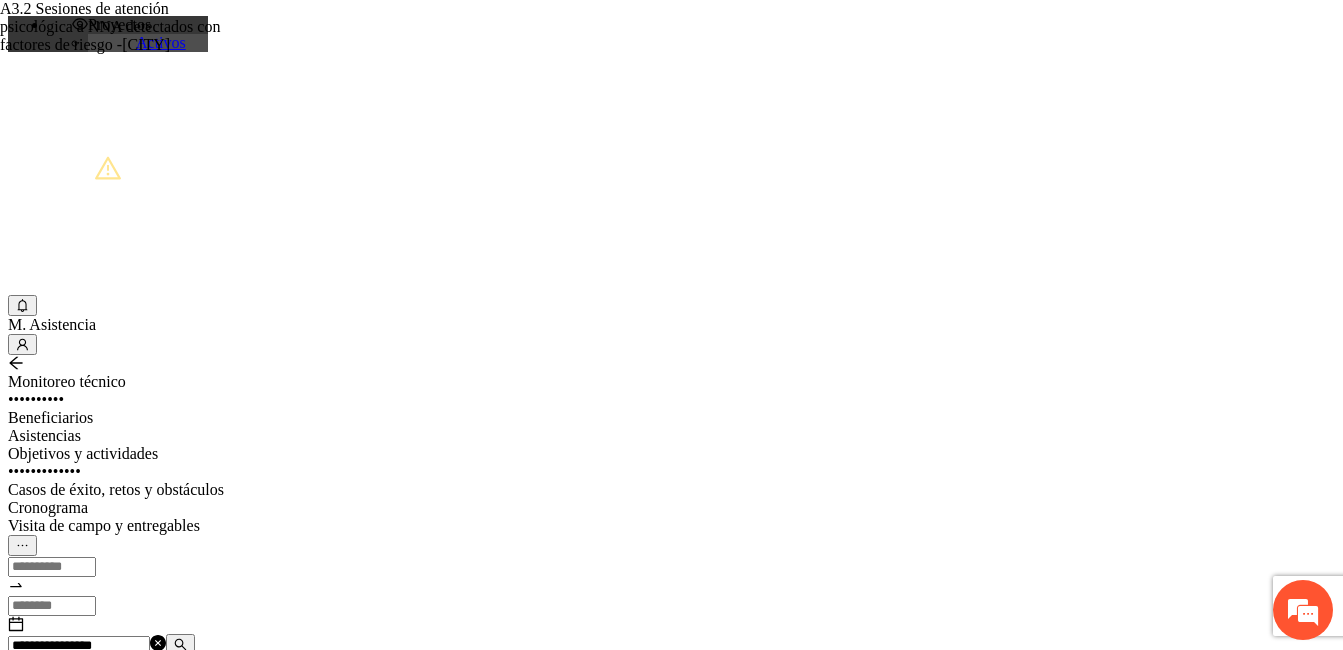 scroll, scrollTop: 0, scrollLeft: 0, axis: both 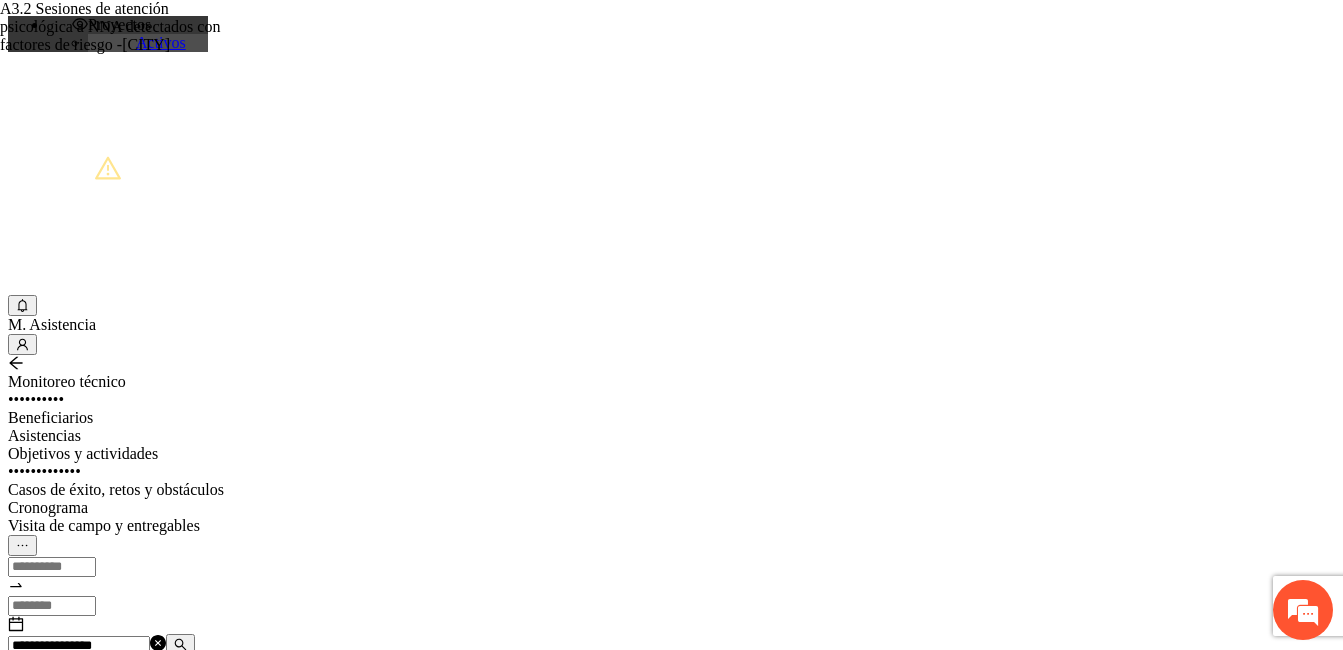drag, startPoint x: 333, startPoint y: 234, endPoint x: 201, endPoint y: 238, distance: 132.0606 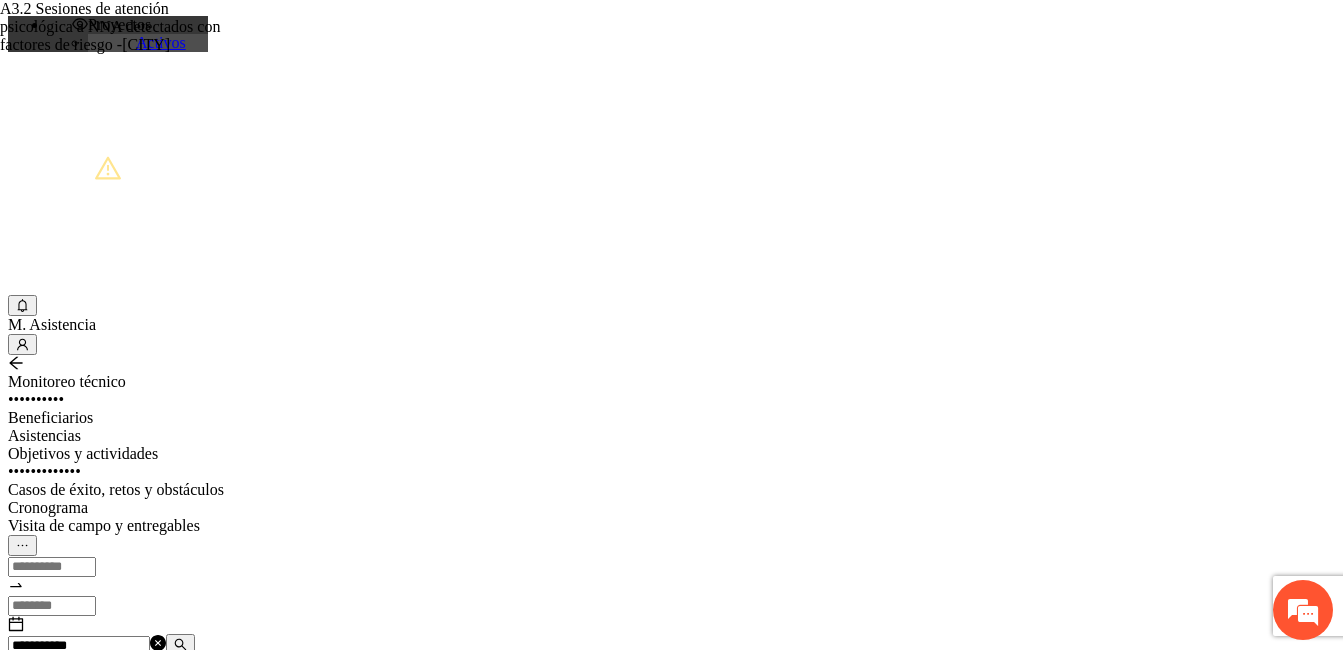 type on "•••••••••••" 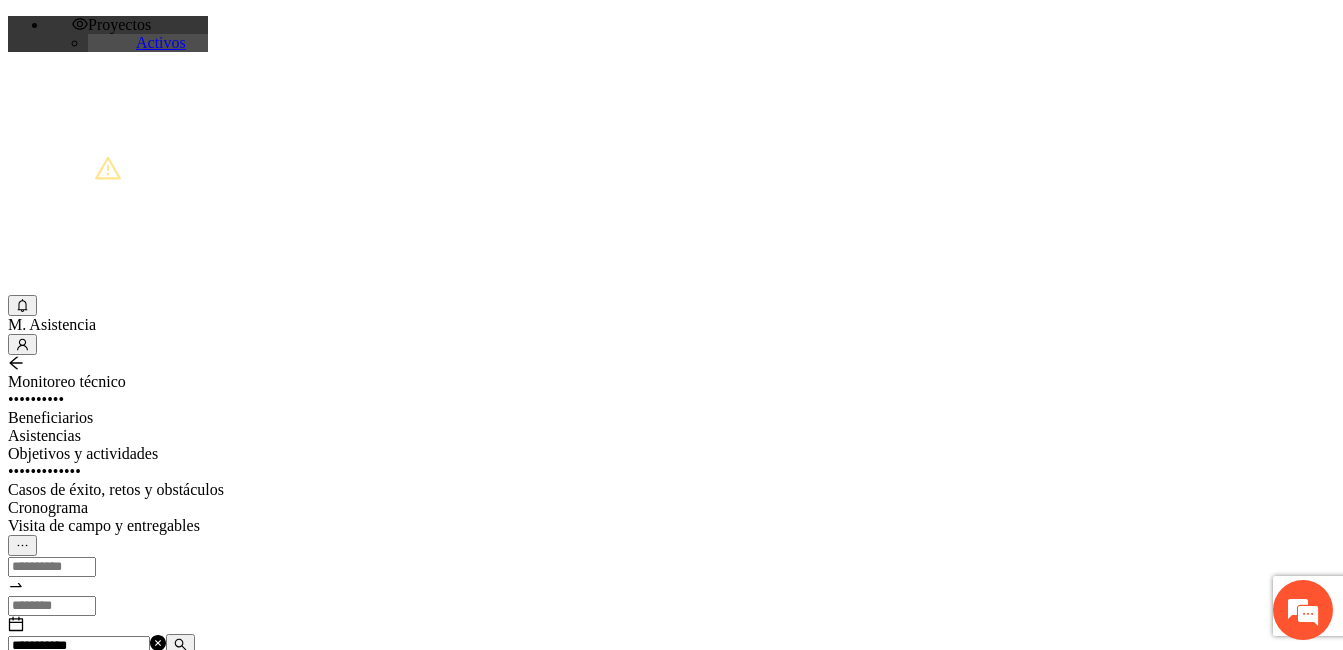 click on "A3.2 Sesiones de atención psicológica a NNA detectados con factores de riesgo -[CITY]" at bounding box center [125, 709] 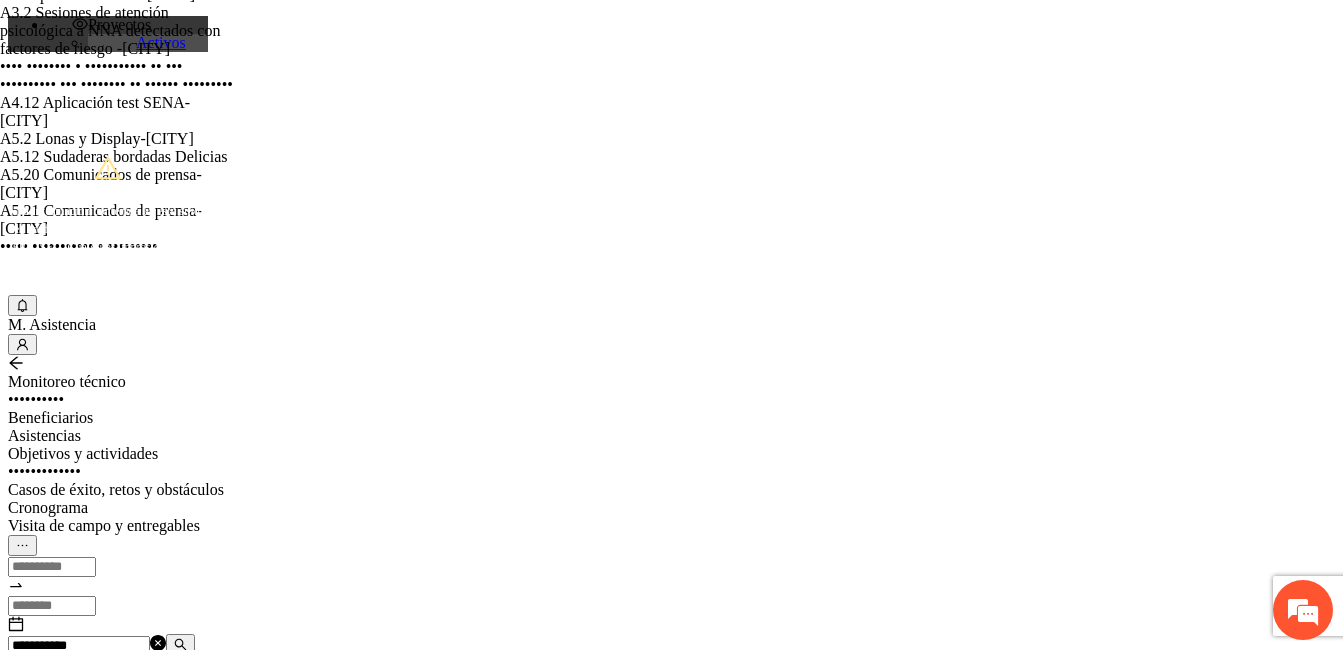 type on "••" 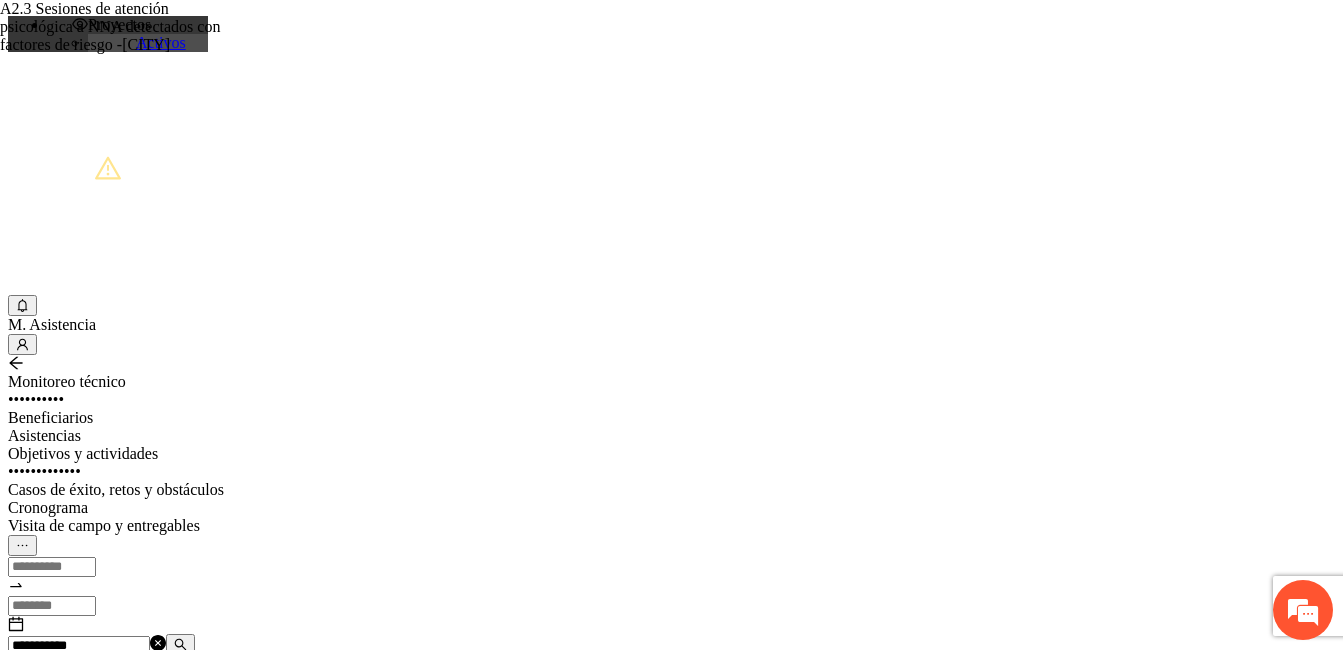scroll, scrollTop: 0, scrollLeft: 0, axis: both 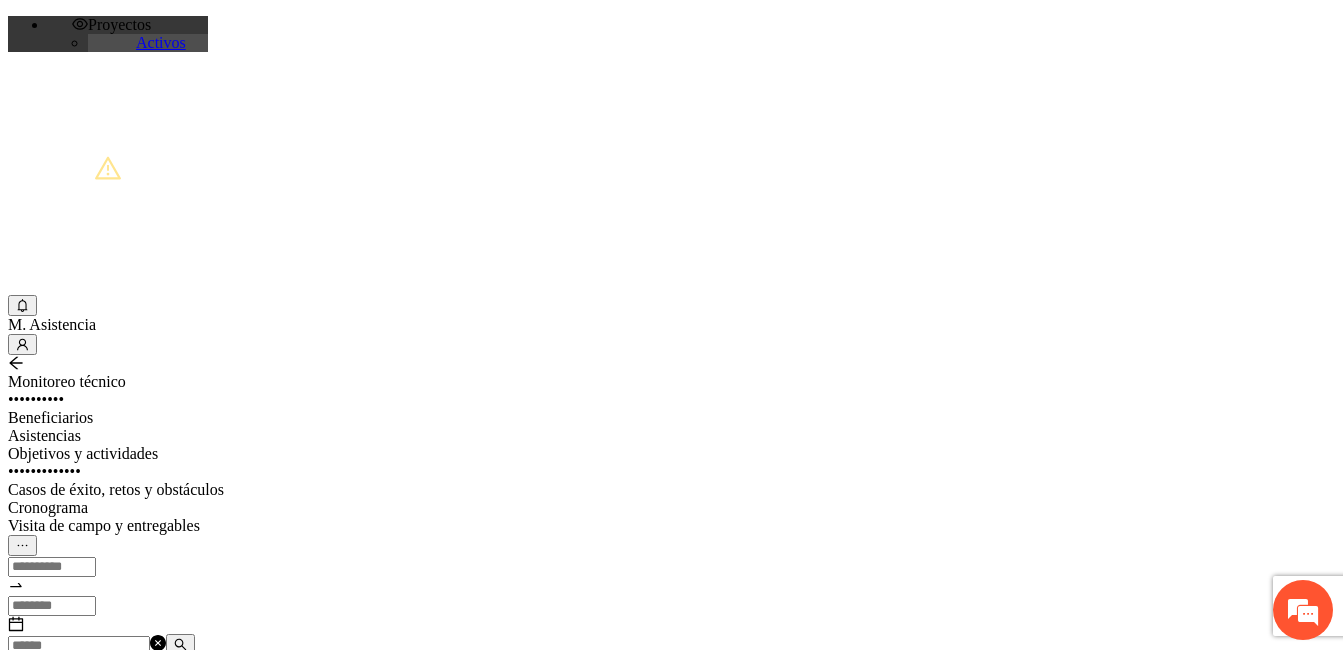 click on "Asistencias" at bounding box center (671, 436) 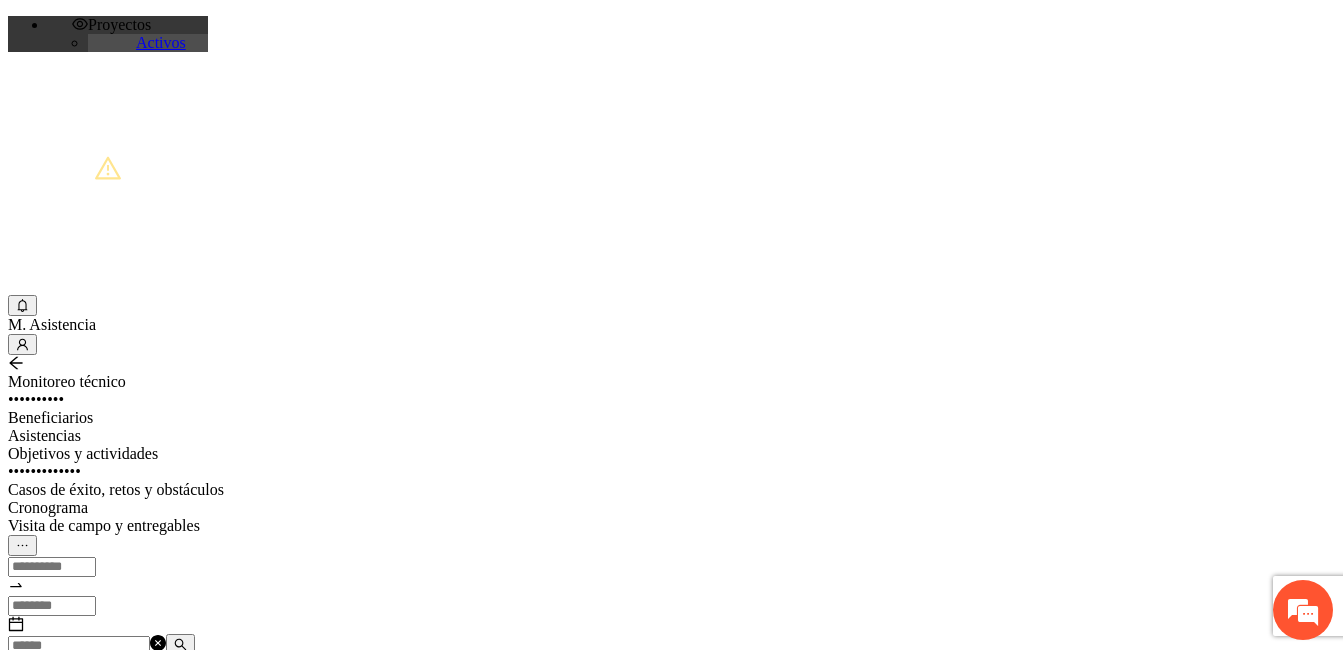 paste on "•••••••••••" 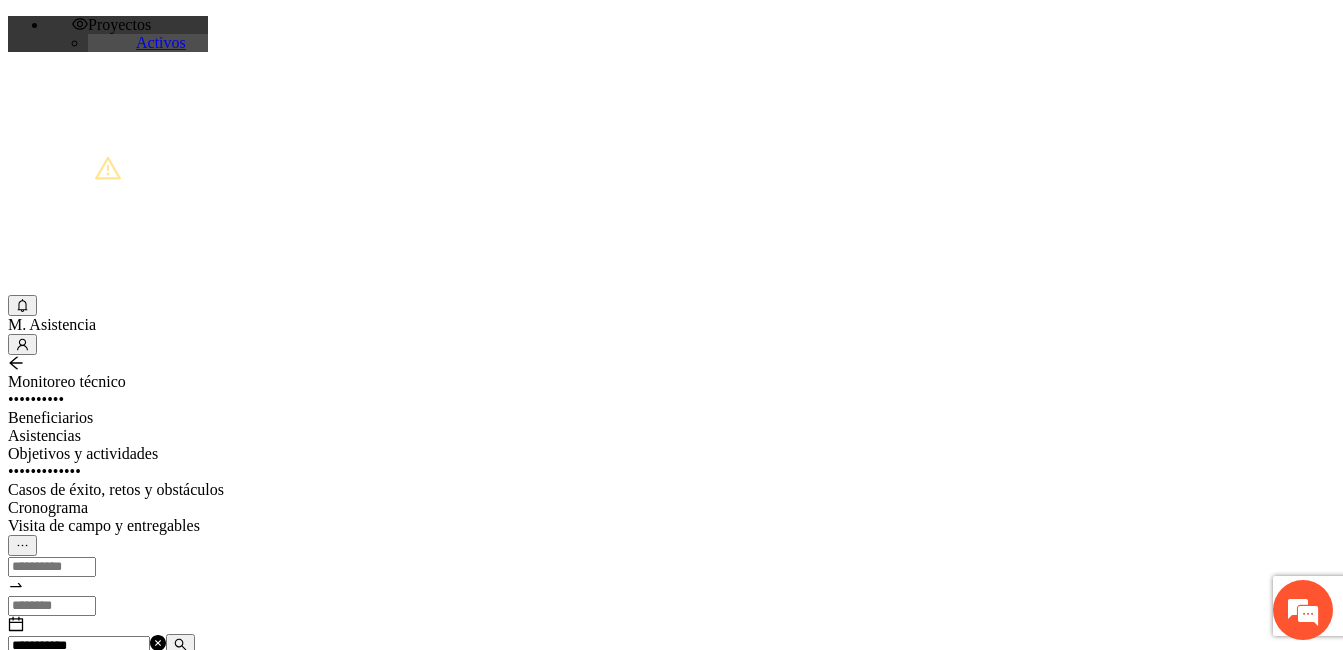 click on "A1.1 Impartición de talleres de habilidades para la vida-Chihuahua" at bounding box center (128, 700) 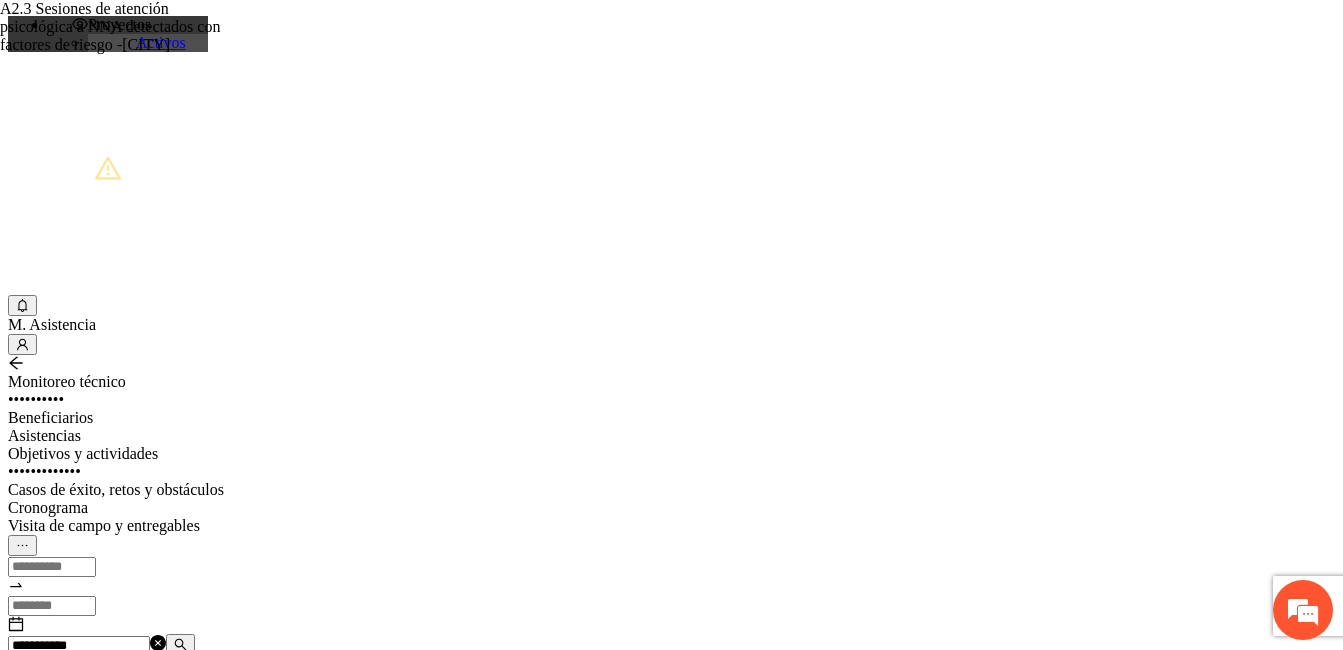 type 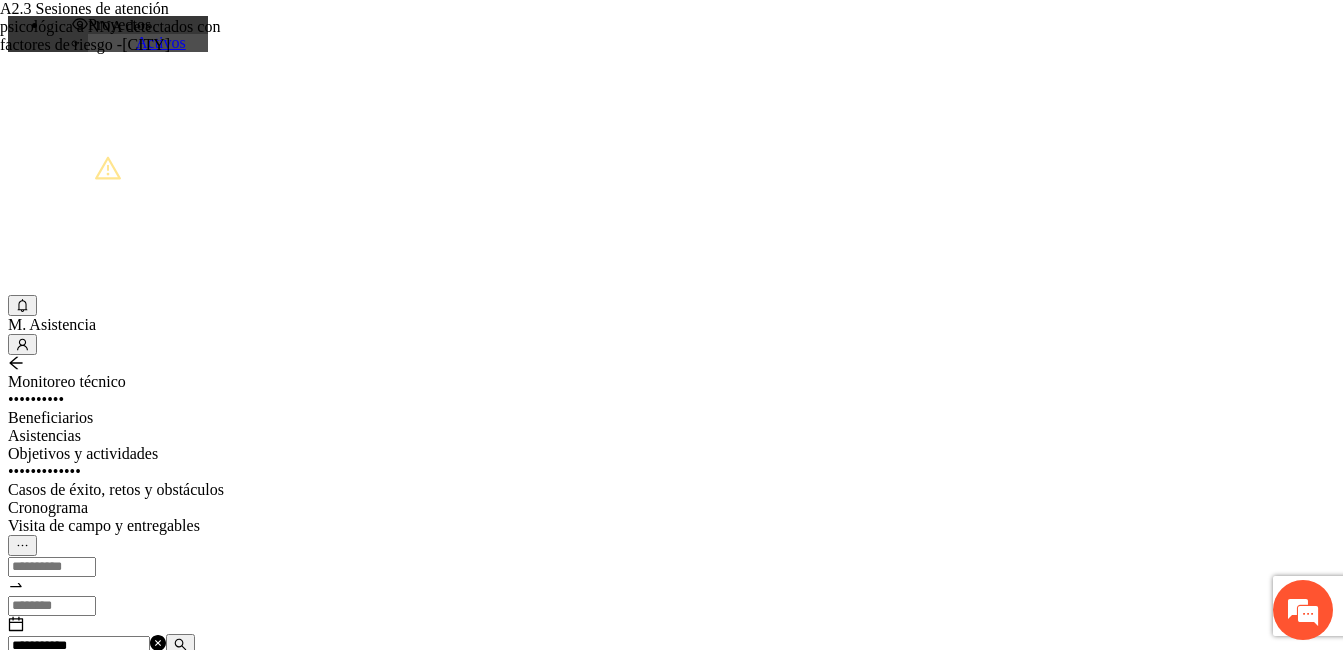 click at bounding box center (180, 644) 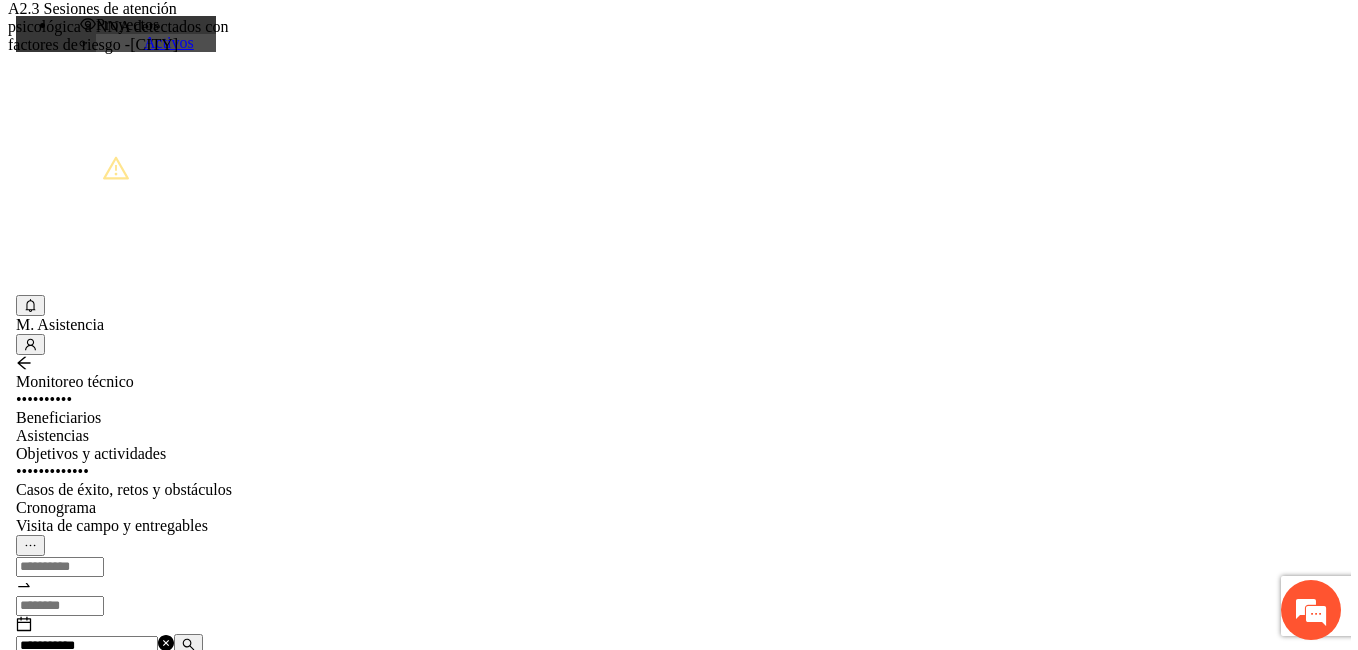 scroll, scrollTop: 0, scrollLeft: 105, axis: horizontal 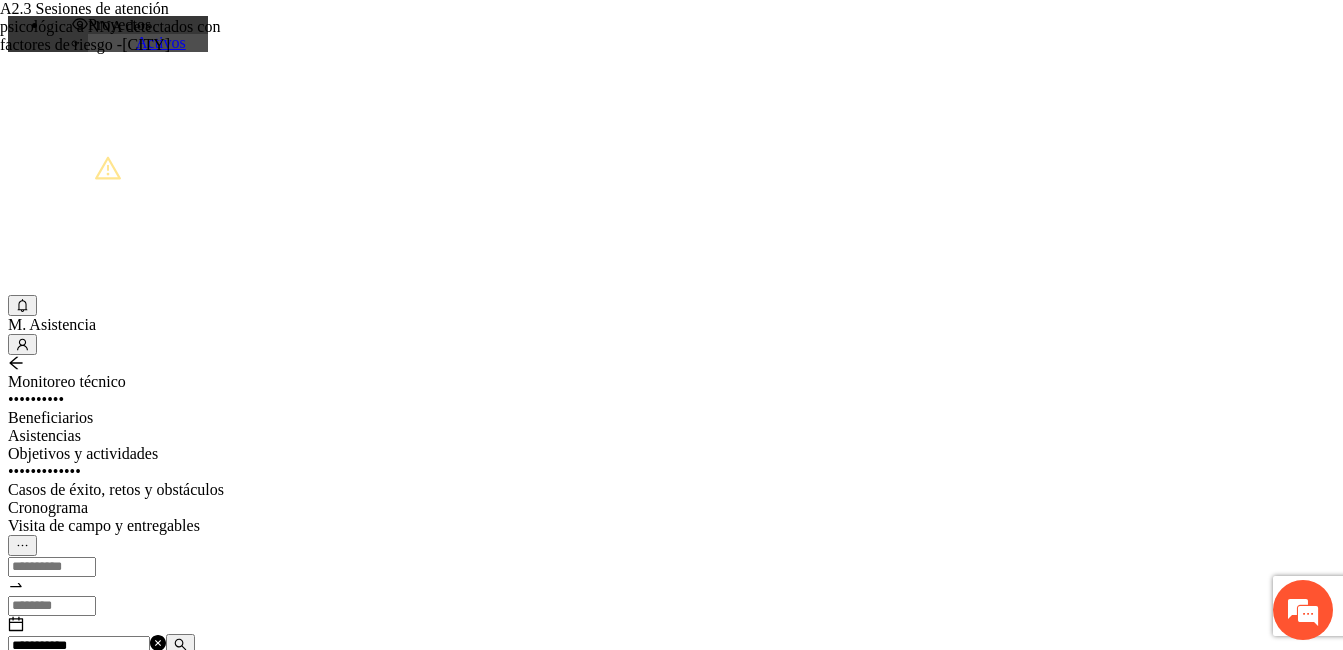drag, startPoint x: 313, startPoint y: 232, endPoint x: 183, endPoint y: 239, distance: 130.18832 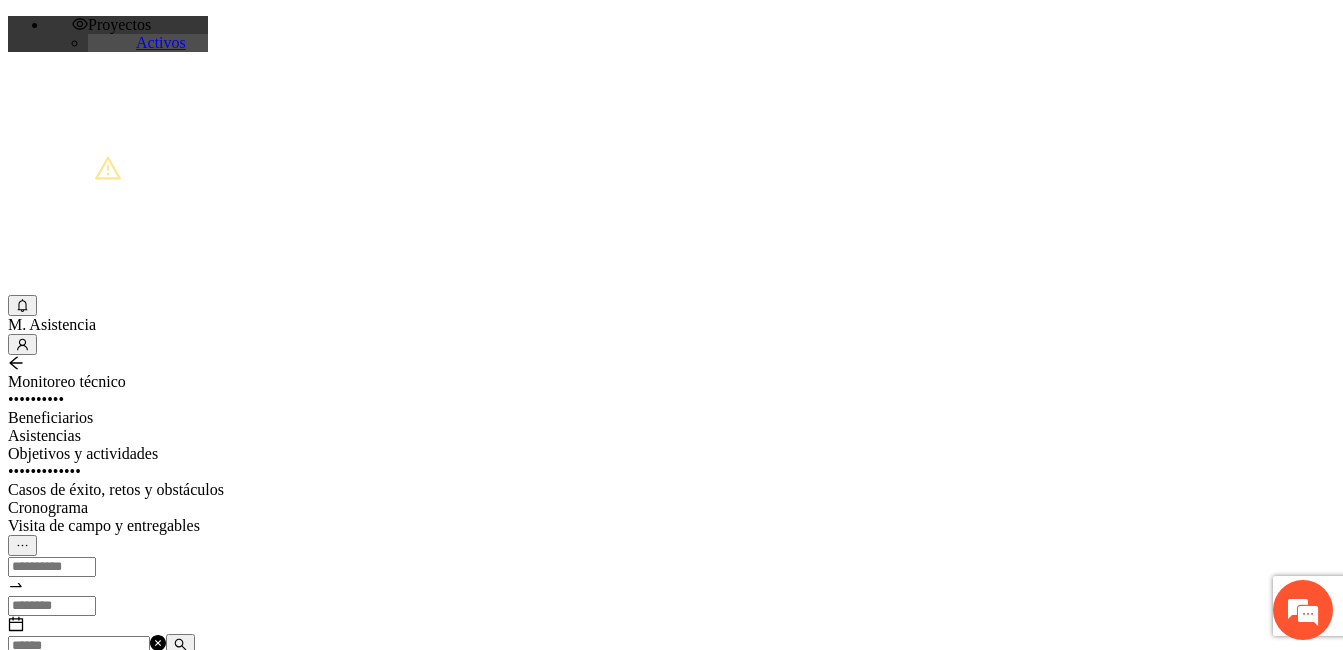 click at bounding box center (79, 646) 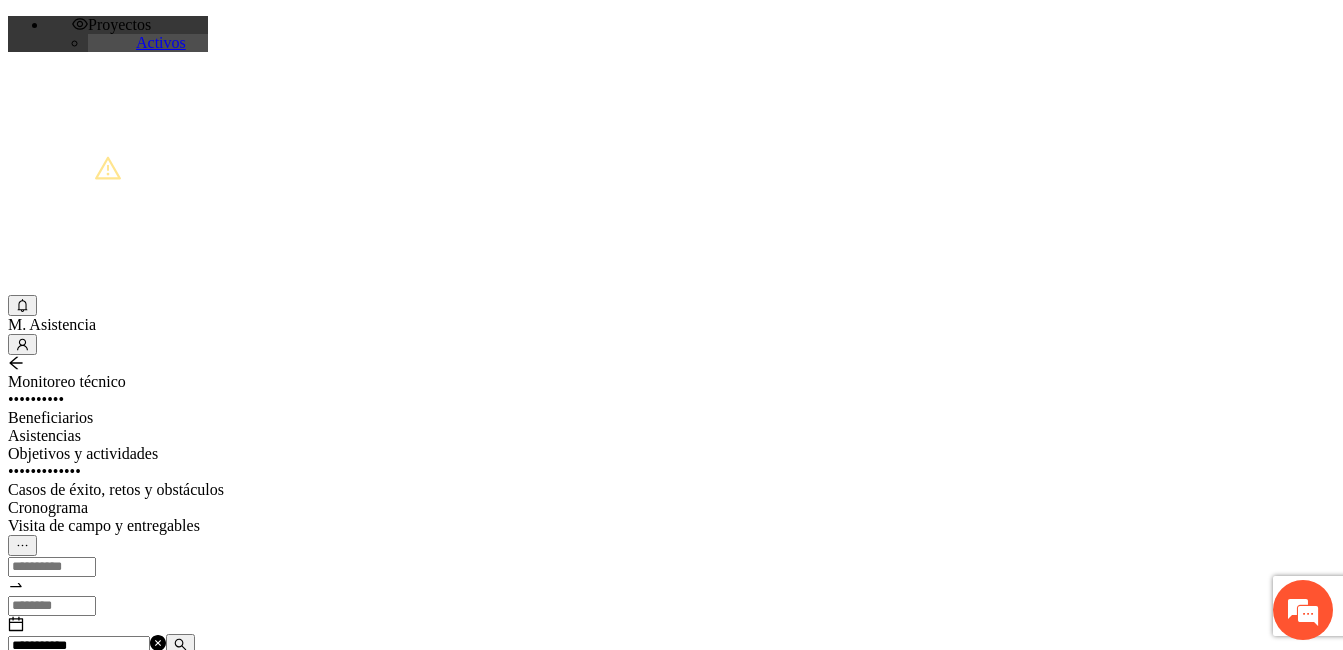 click at bounding box center (180, 644) 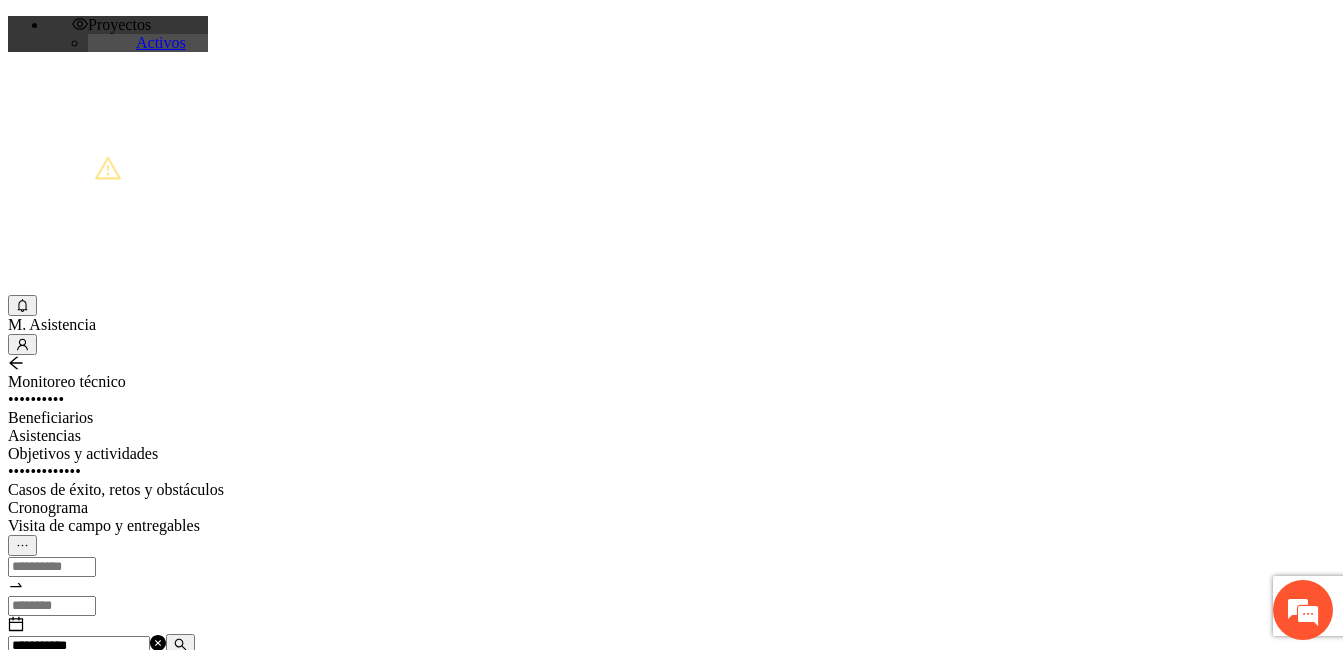 type on "•••••••••••" 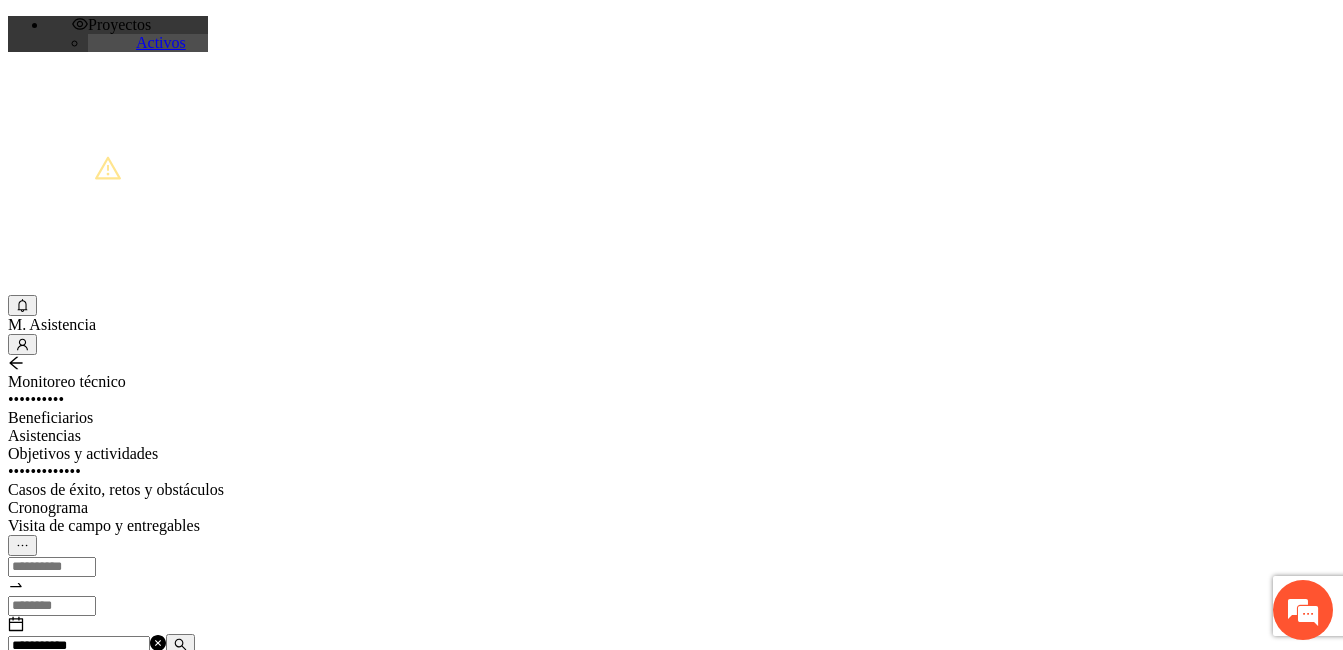click on "Agregar asistencia" at bounding box center (71, 682) 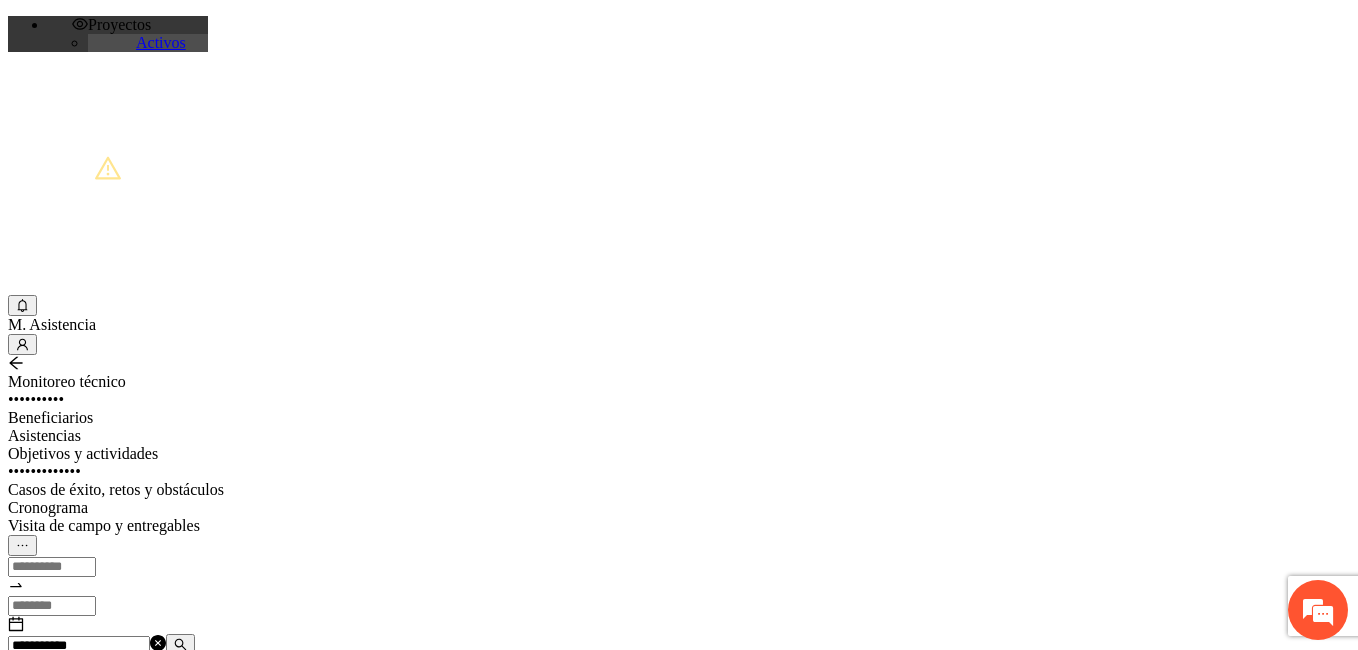 click at bounding box center [72, 1203] 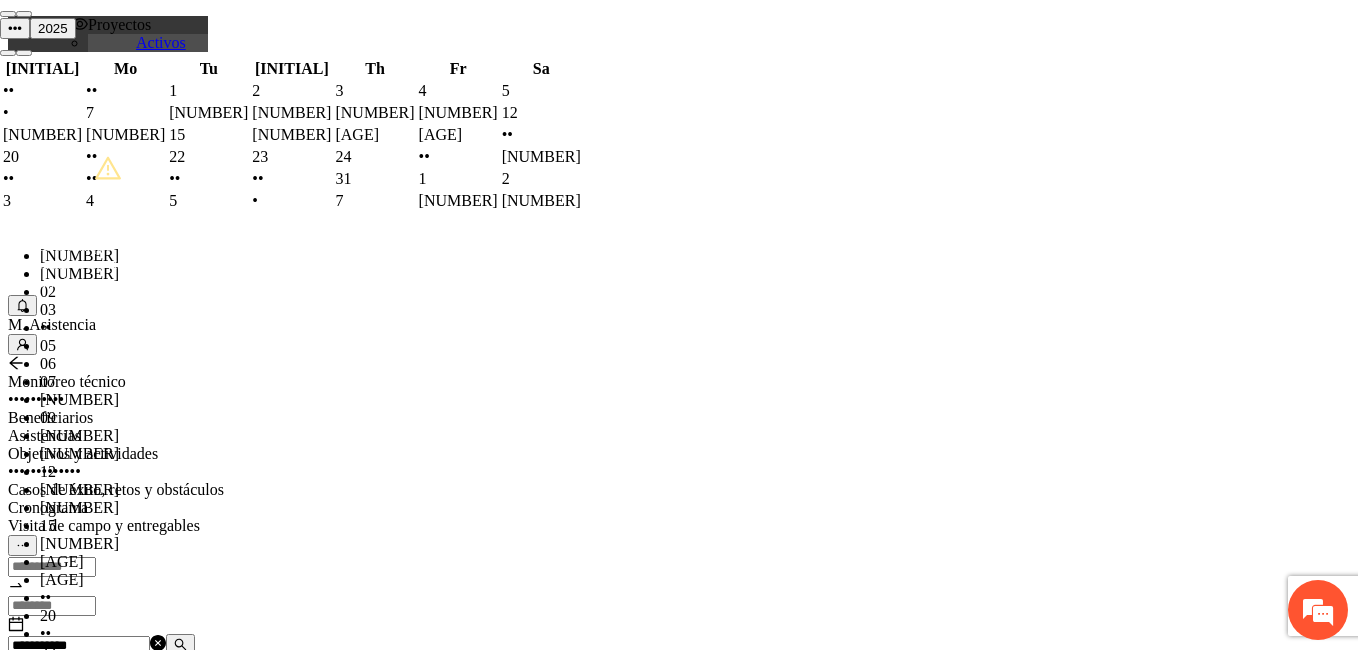 paste on "**********" 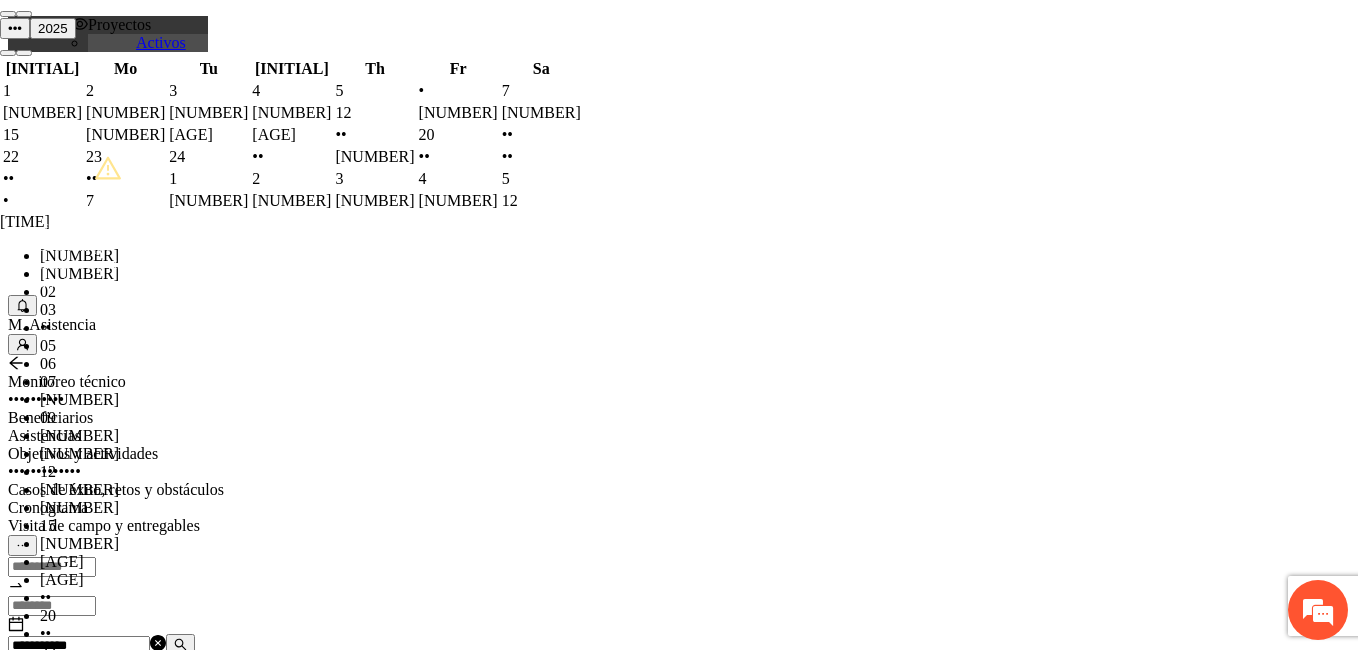 scroll, scrollTop: 336, scrollLeft: 0, axis: vertical 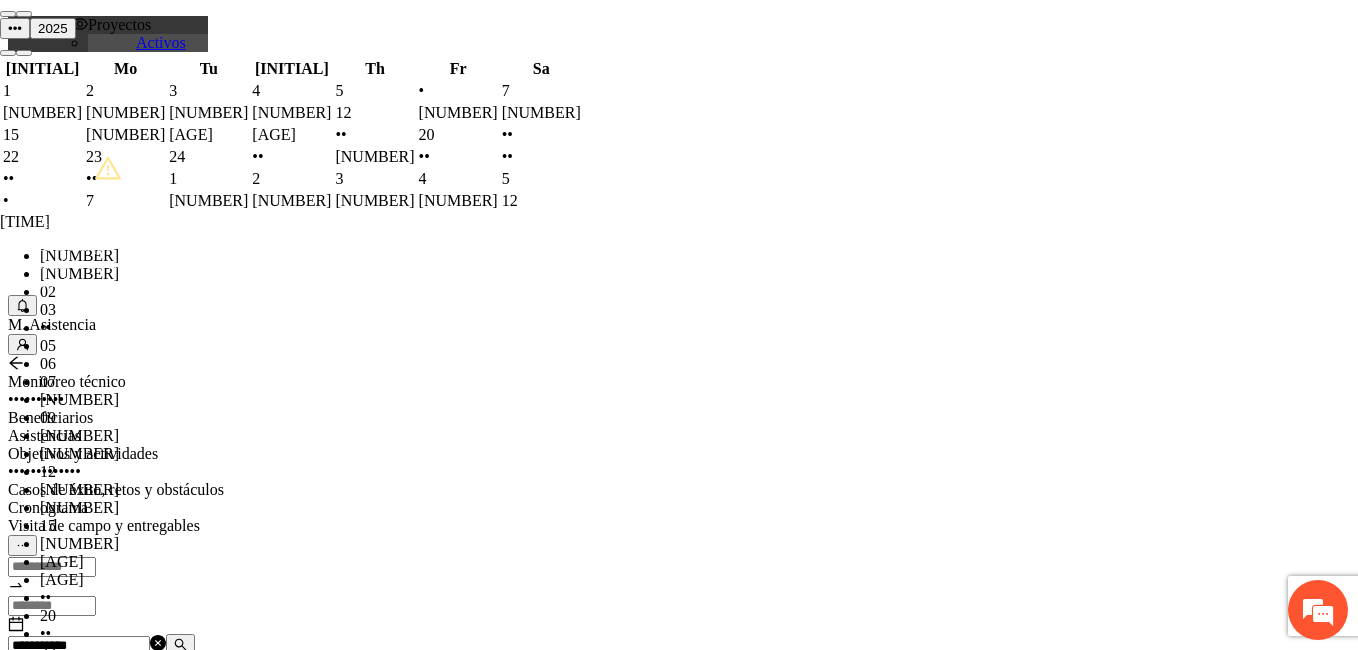 click on "OK" at bounding box center [57, 1819] 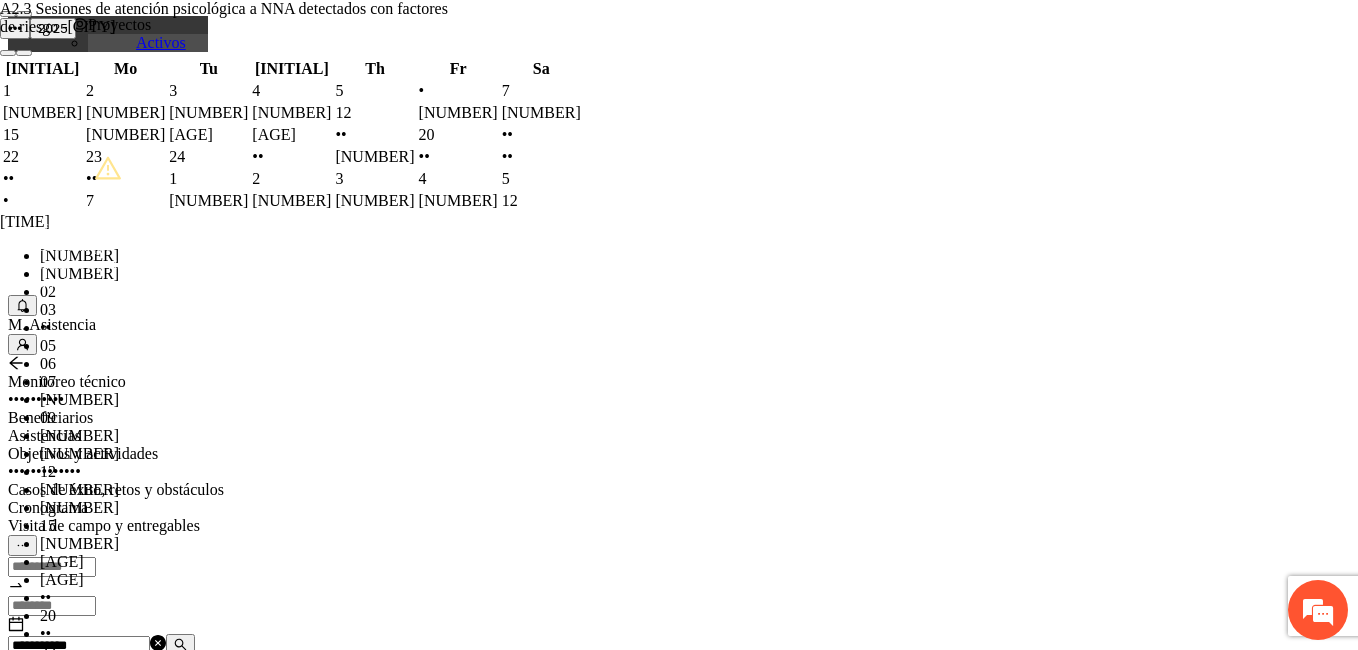 type 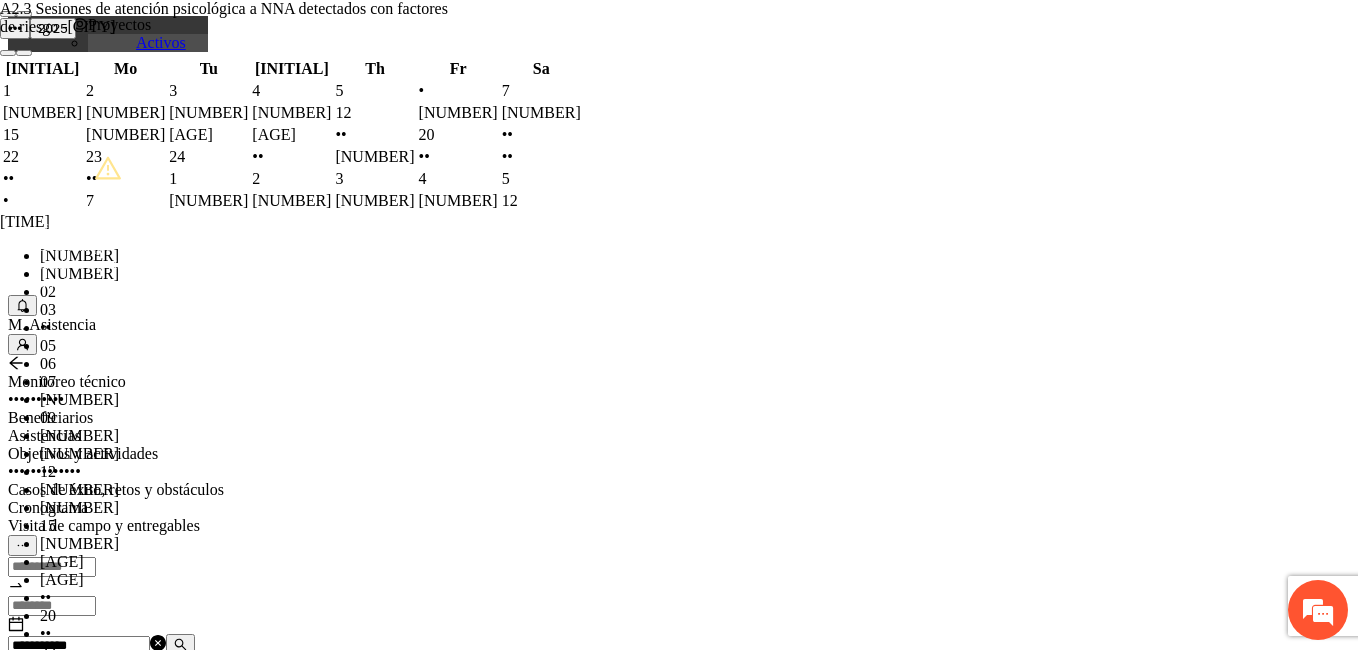 click on "**********" at bounding box center (258, 1165) 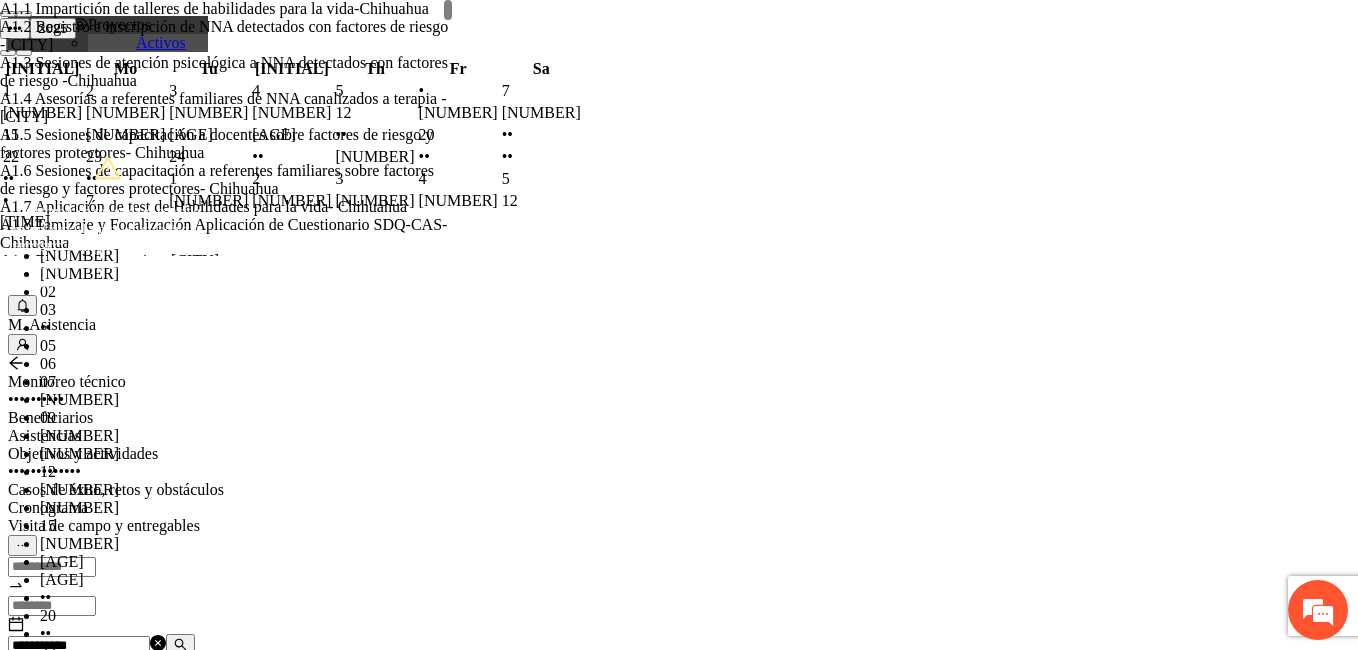click on "•••••••••• ••••••••••••• •••• •••••••• •• •••••••• ••••••••••• • ••• •••••••••• ••• •••••••• •• •••••• ••••••• •••• •••••••• •• •••••••• ••••••••••• • ••• •••••••••• ••• •••••••• •• •••••• •••••••" at bounding box center [258, 1163] 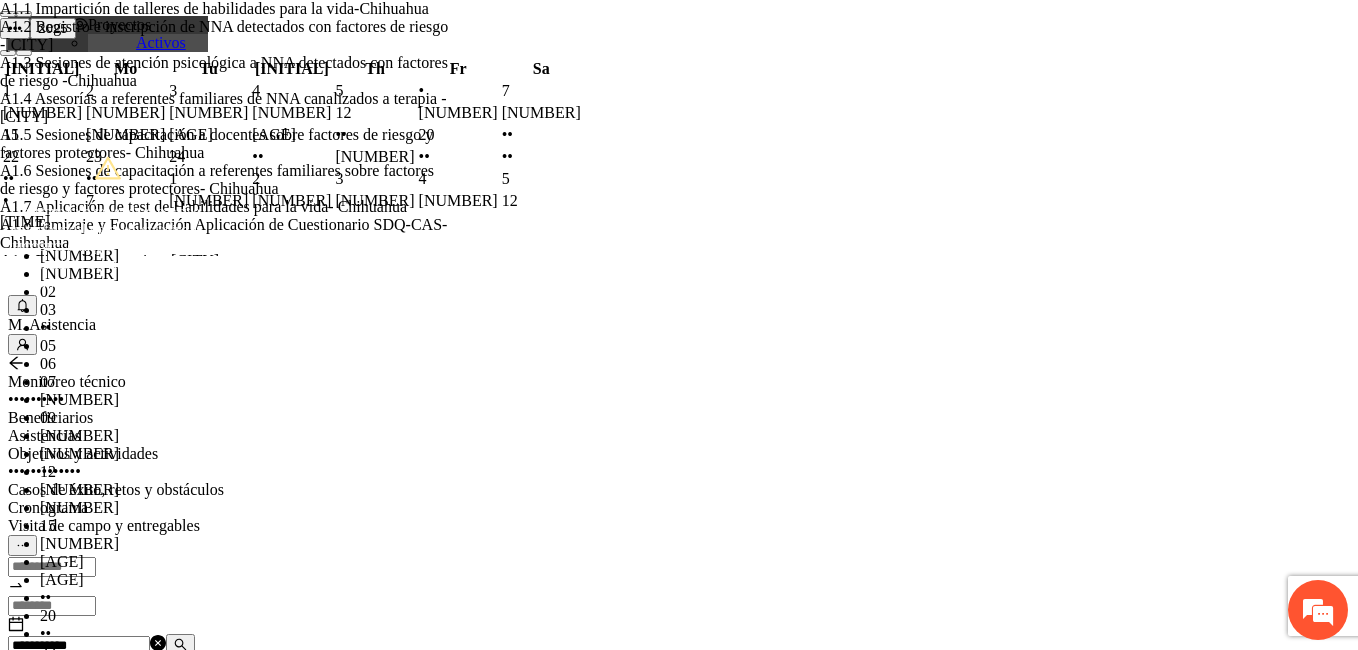 click on "Guardar" at bounding box center (109, 567979) 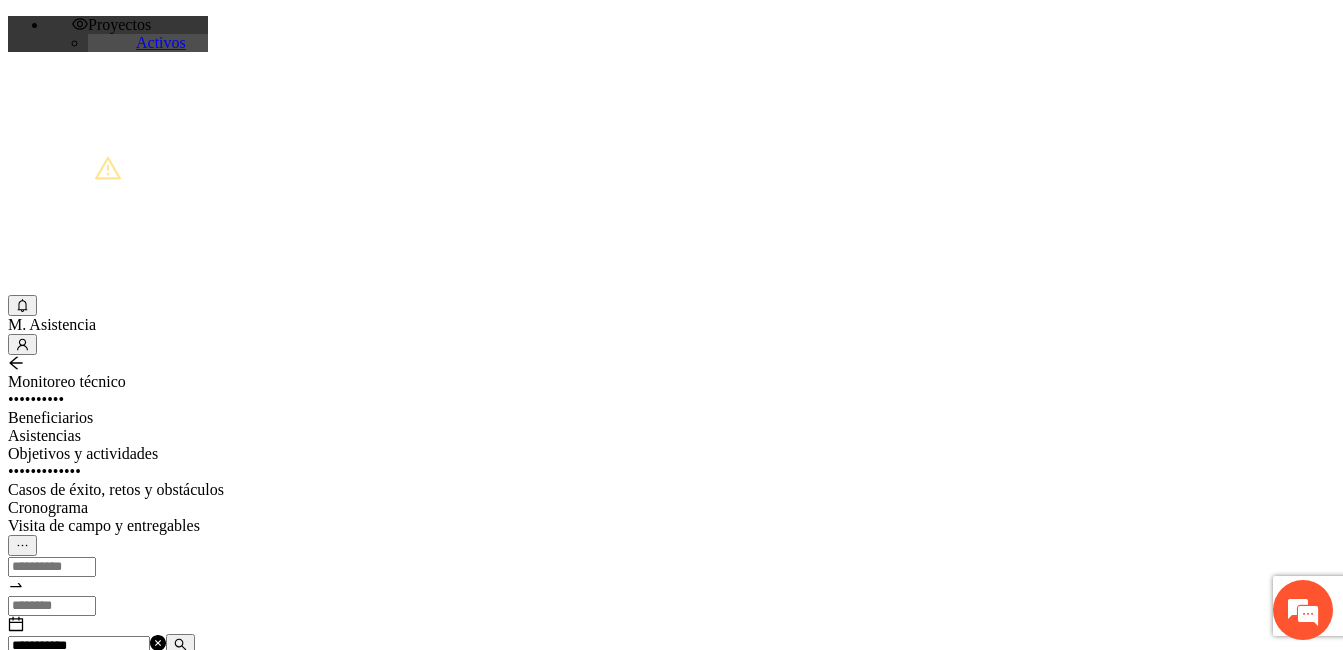click at bounding box center (180, 644) 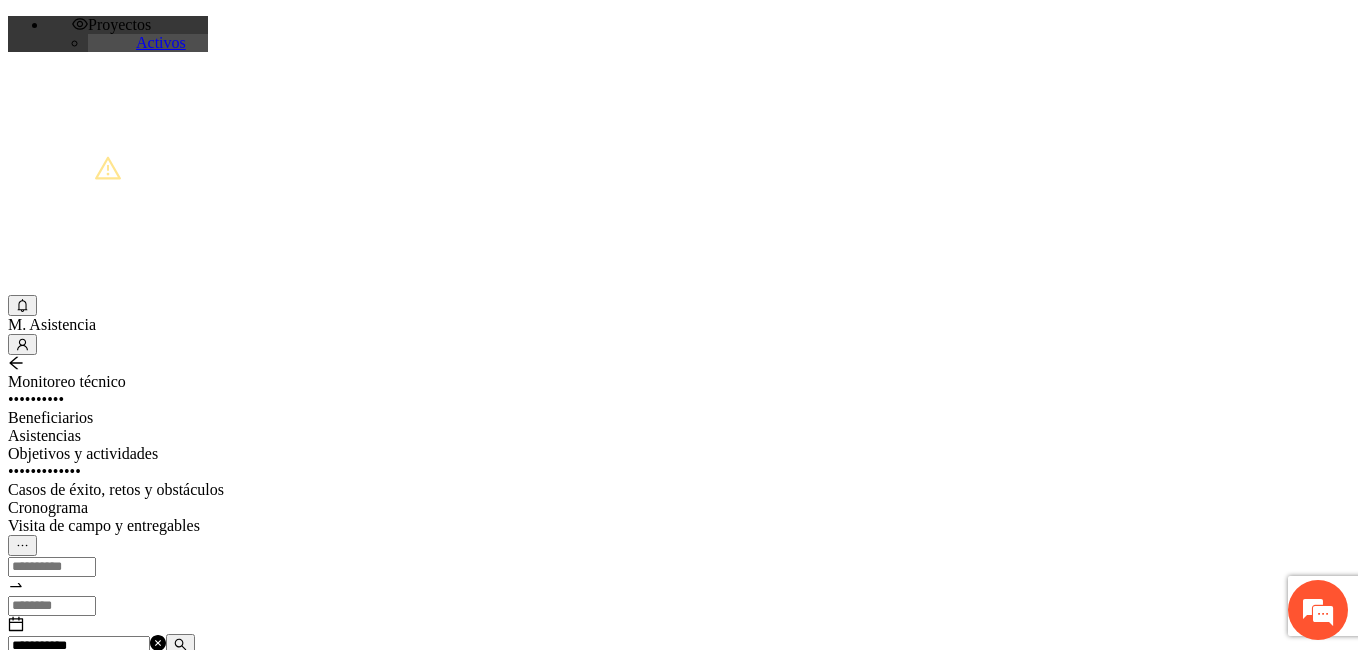 click at bounding box center [72, 1203] 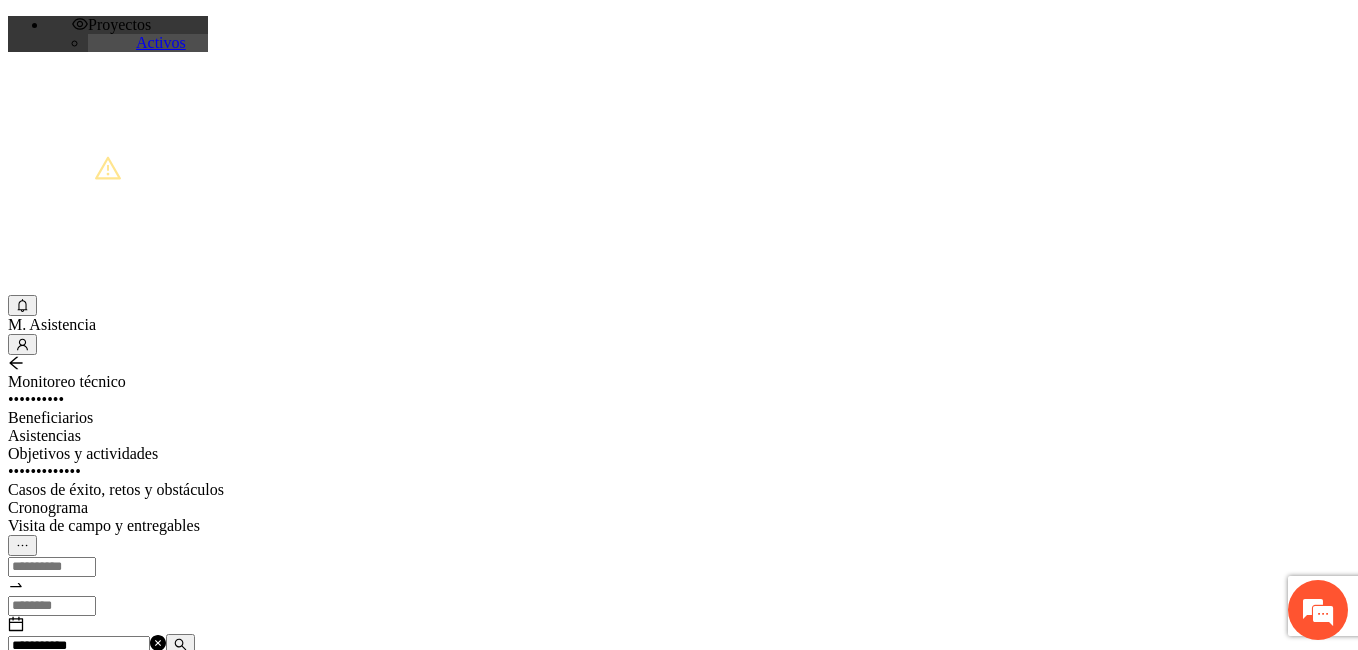 paste on "**********" 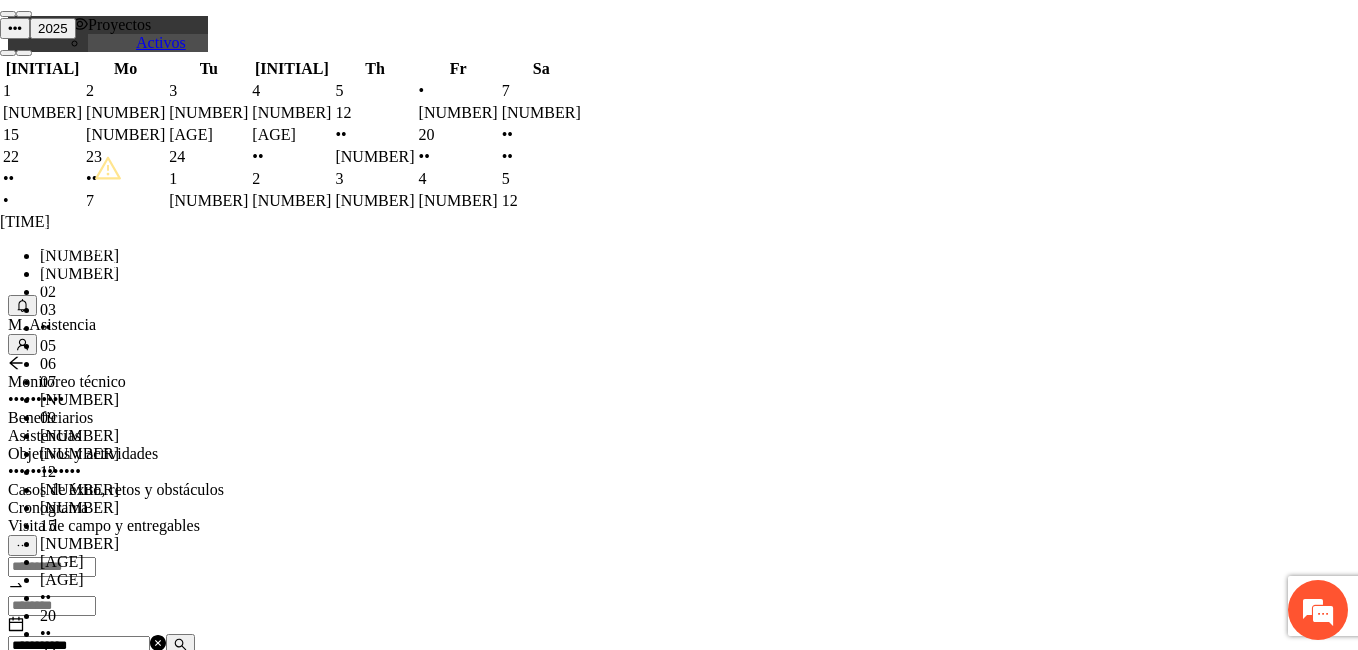scroll, scrollTop: 252, scrollLeft: 0, axis: vertical 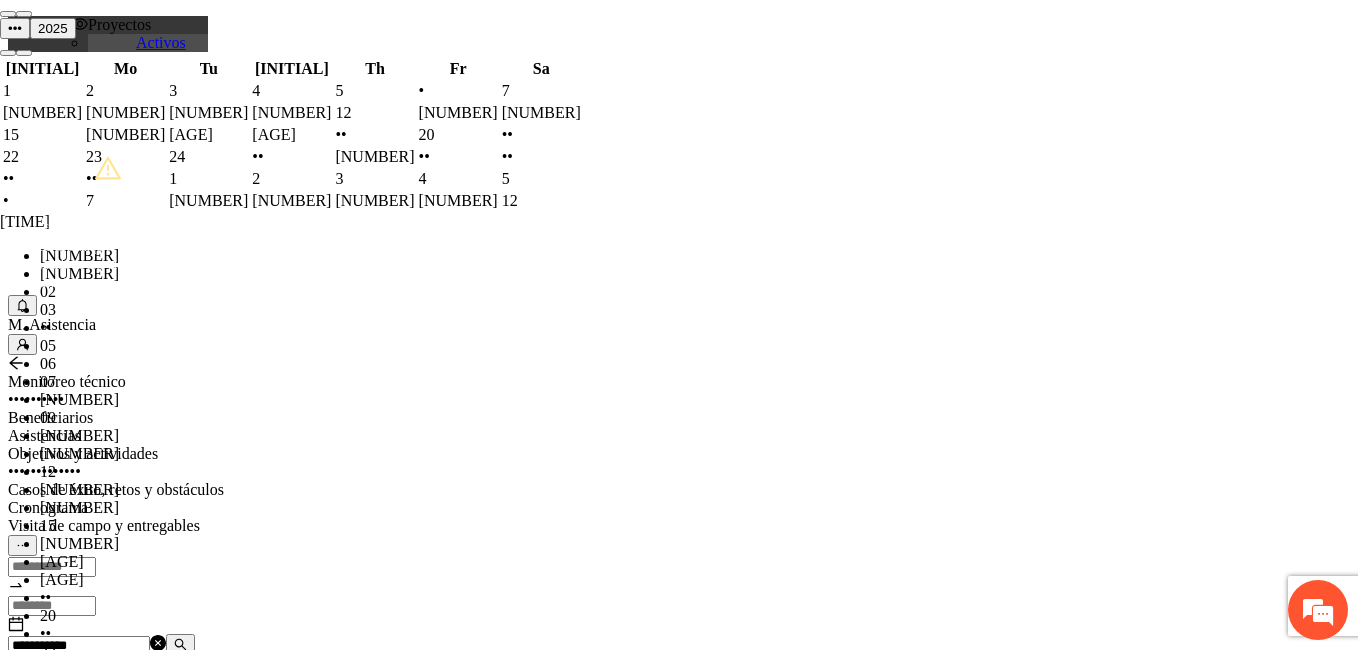 click on "OK" at bounding box center [57, 1819] 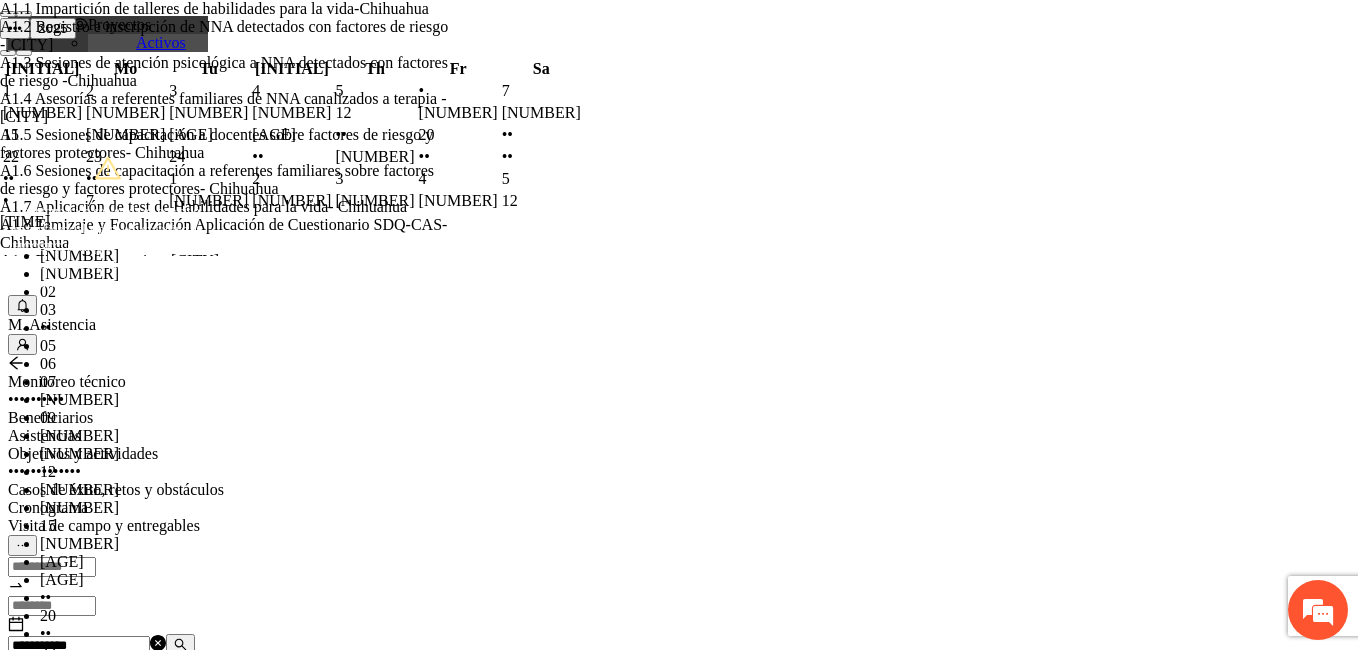 type on "*" 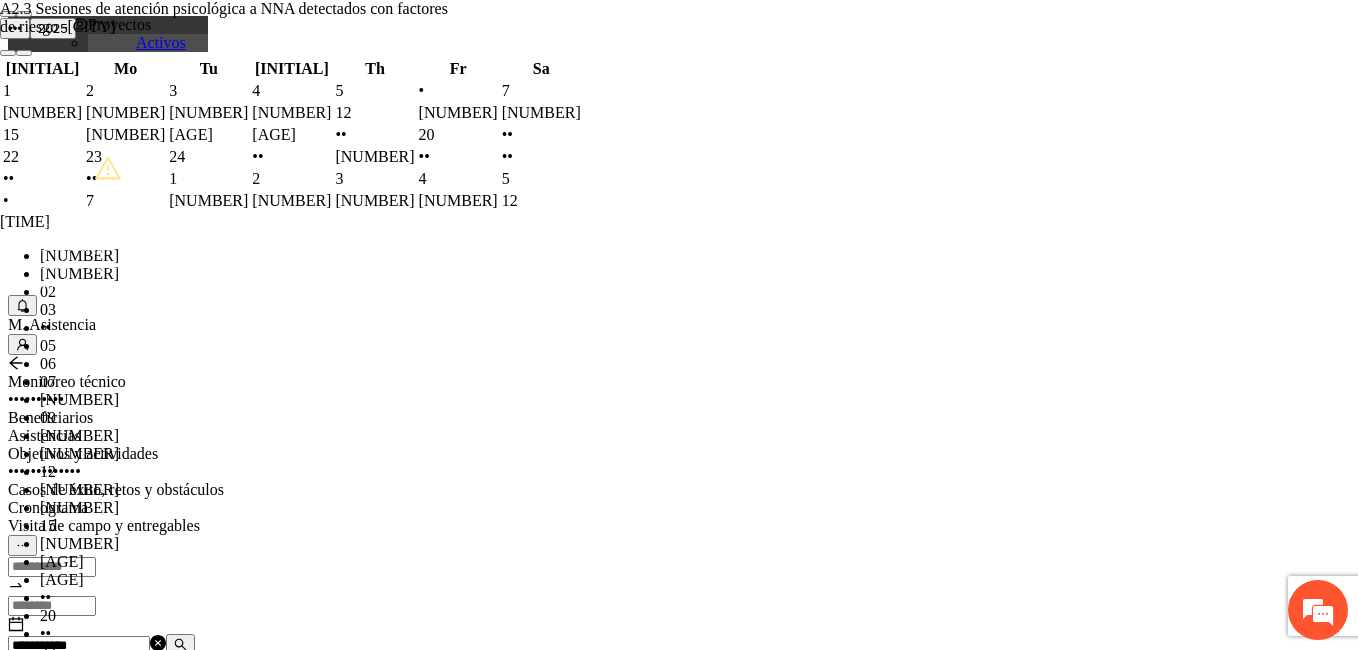 type 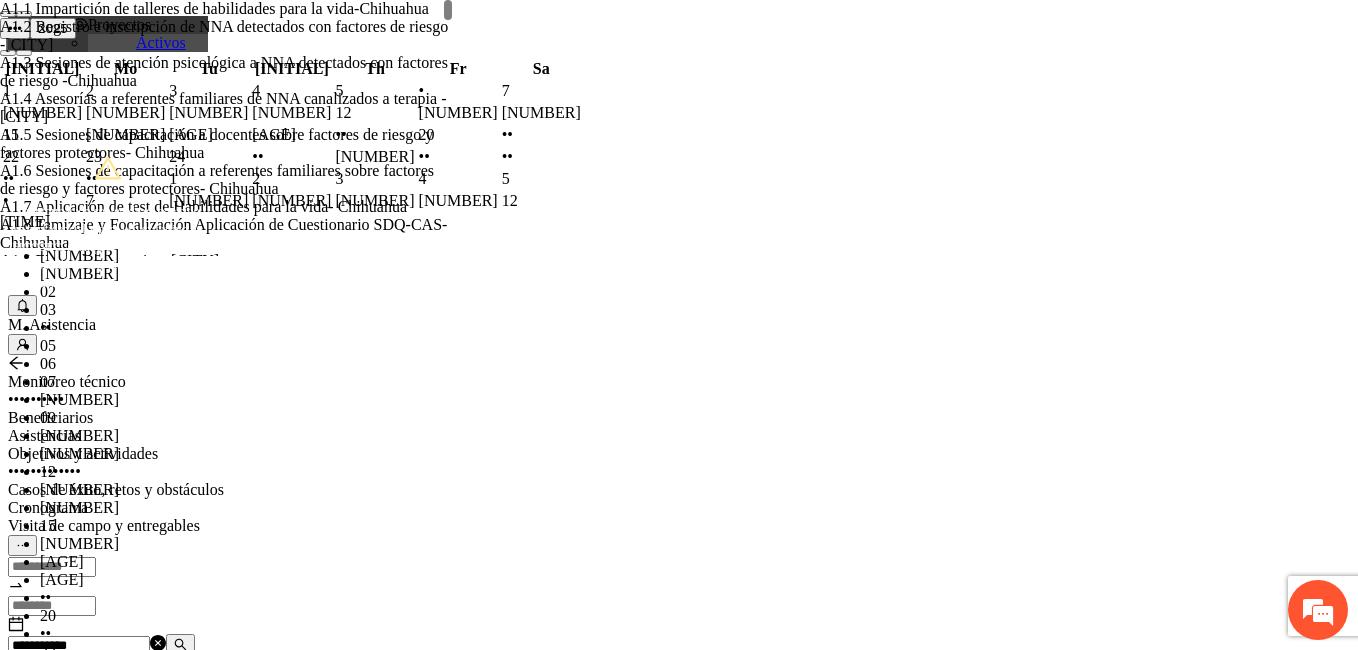click on "**********" at bounding box center (258, 273503) 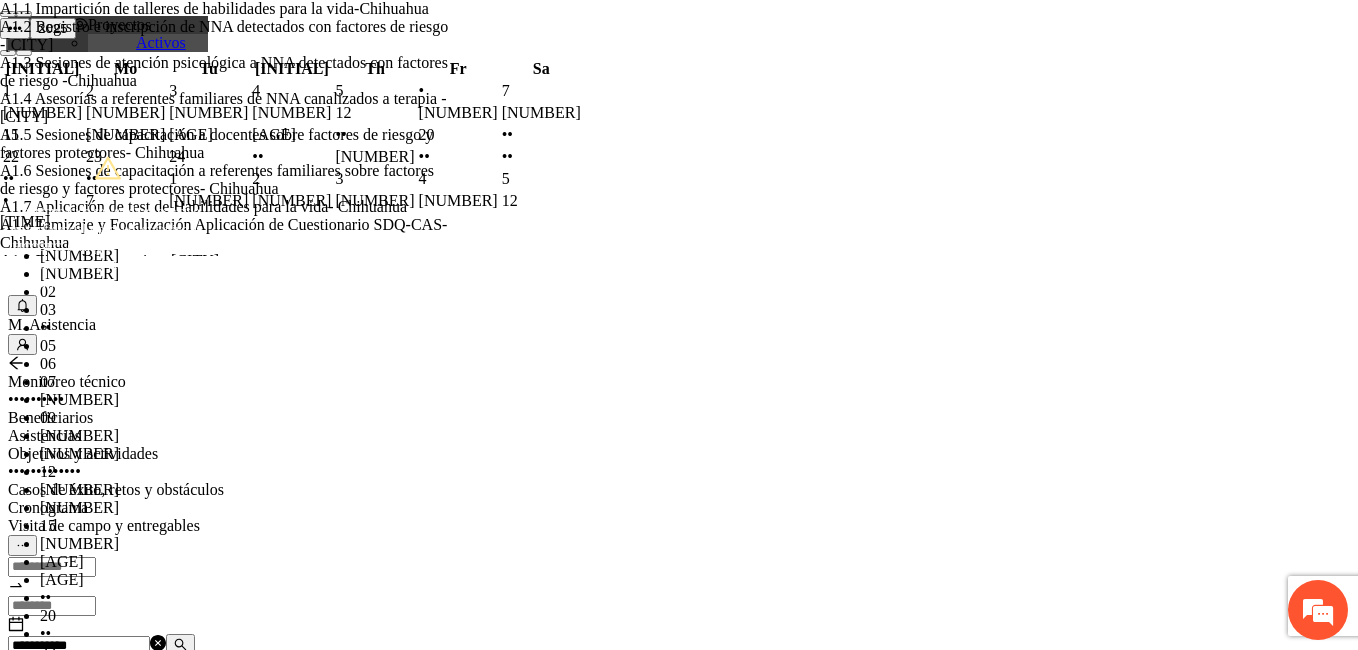click on "Guardar" at bounding box center (109, 567979) 